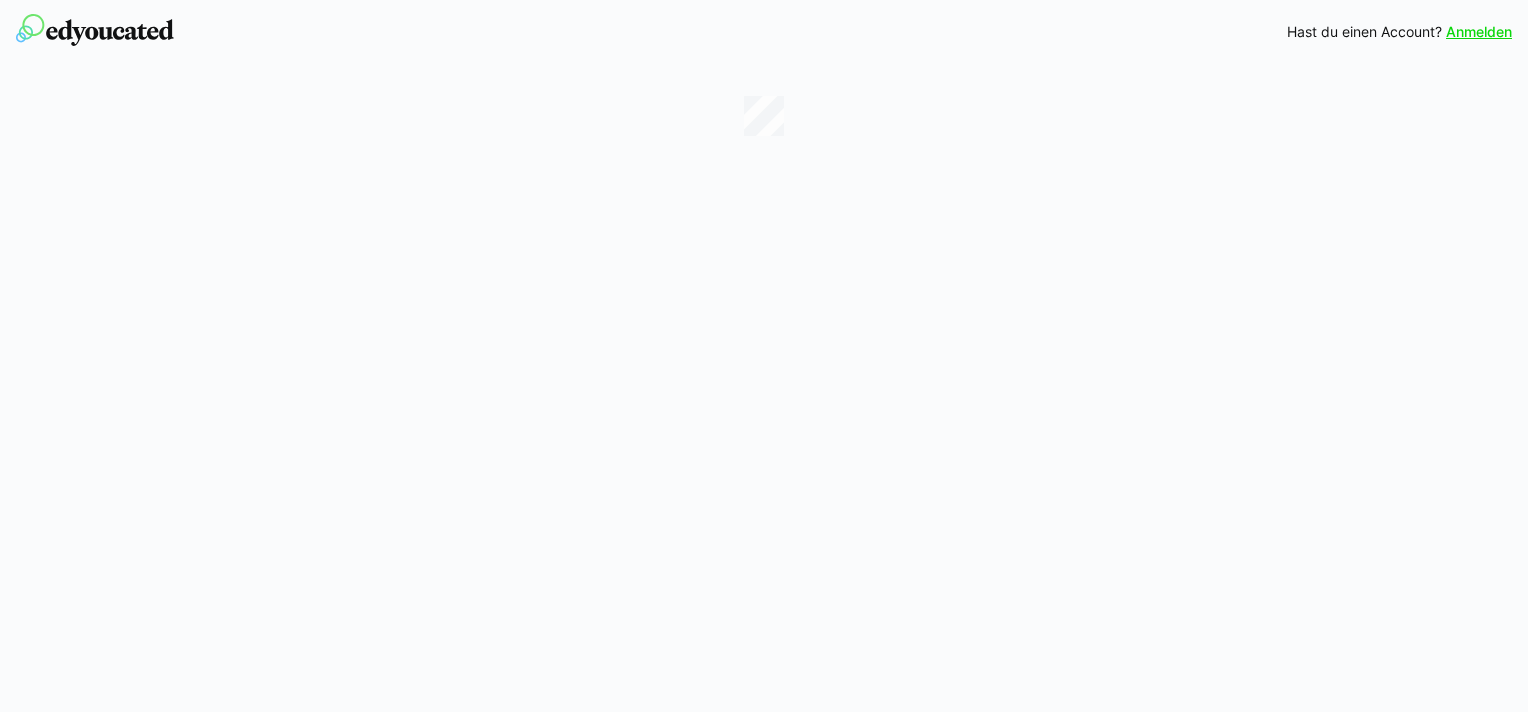 scroll, scrollTop: 0, scrollLeft: 0, axis: both 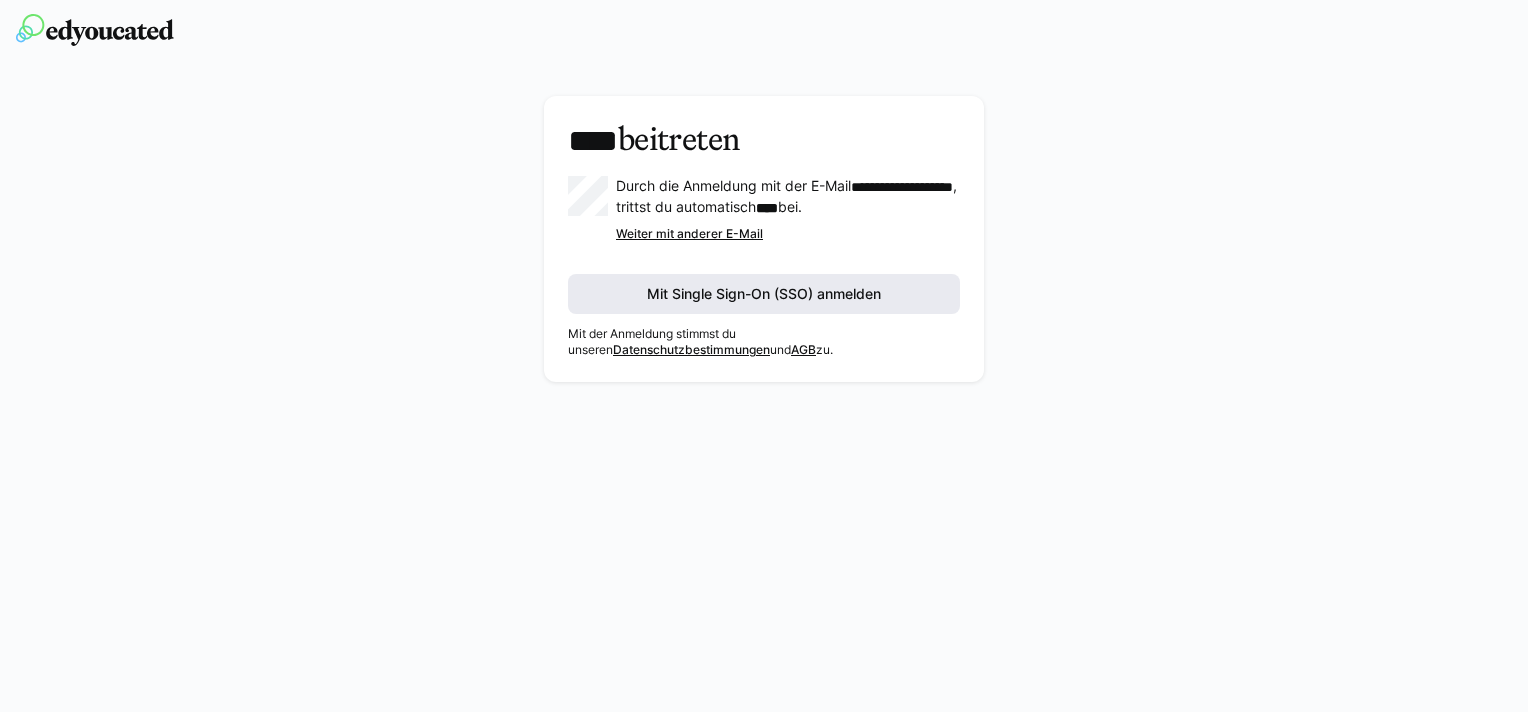 click on "Mit Single Sign-On (SSO) anmelden" 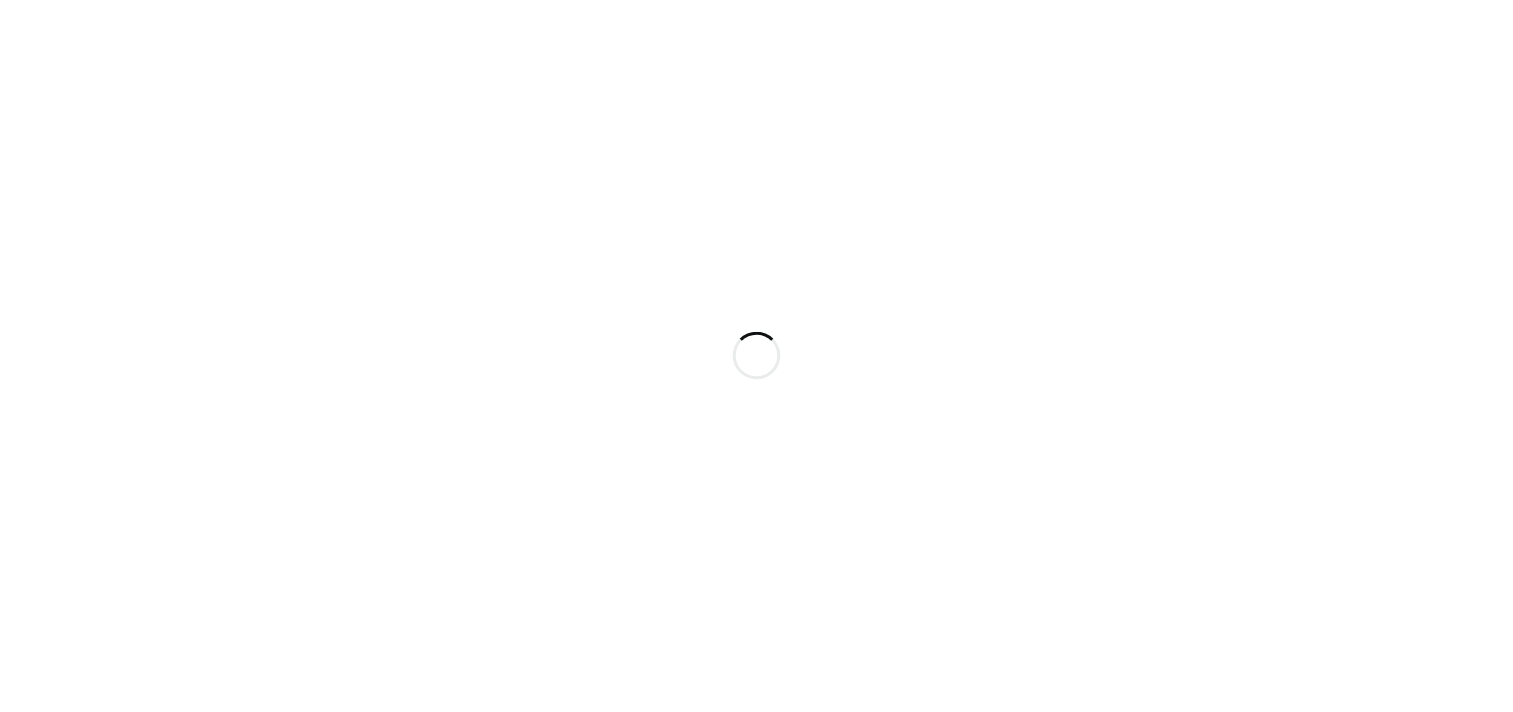 scroll, scrollTop: 0, scrollLeft: 0, axis: both 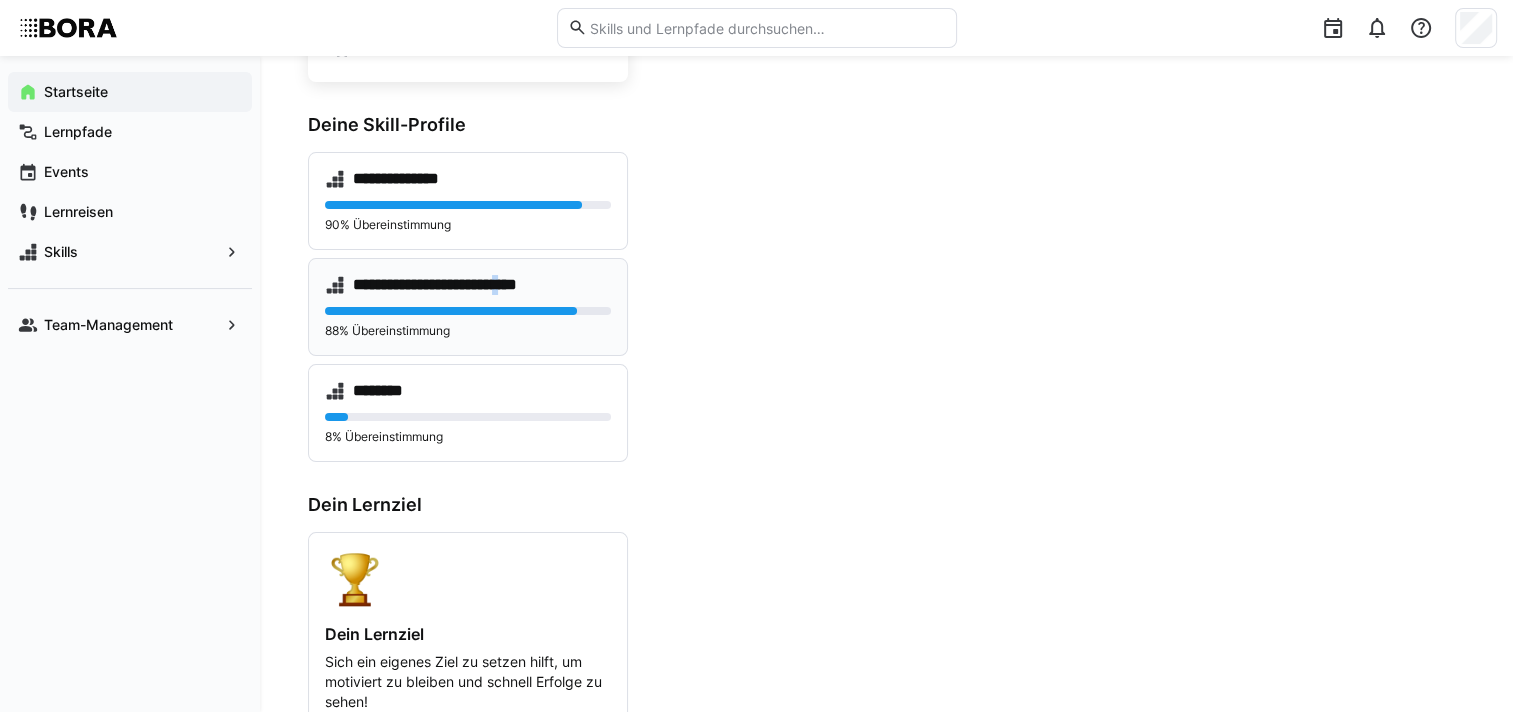 drag, startPoint x: 543, startPoint y: 285, endPoint x: 529, endPoint y: 277, distance: 16.124516 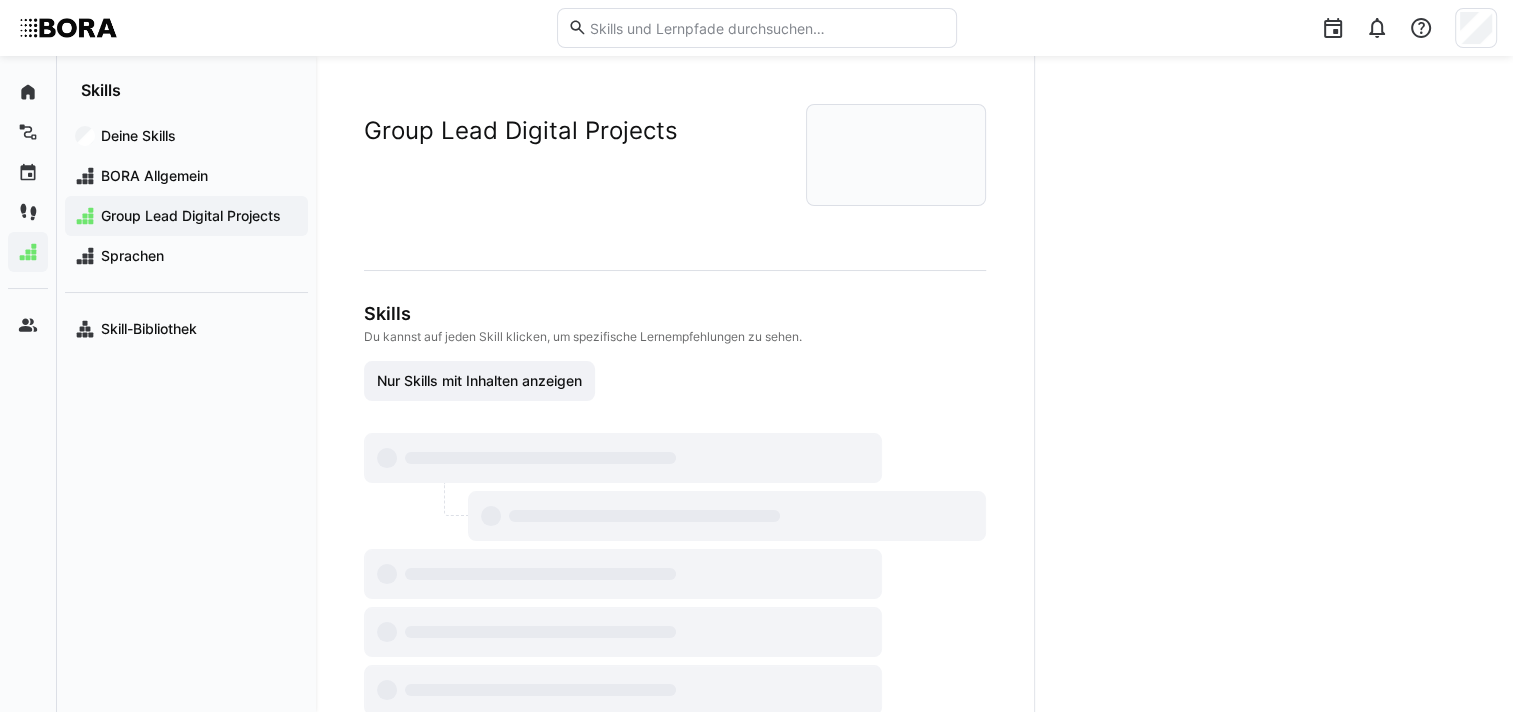 scroll, scrollTop: 0, scrollLeft: 0, axis: both 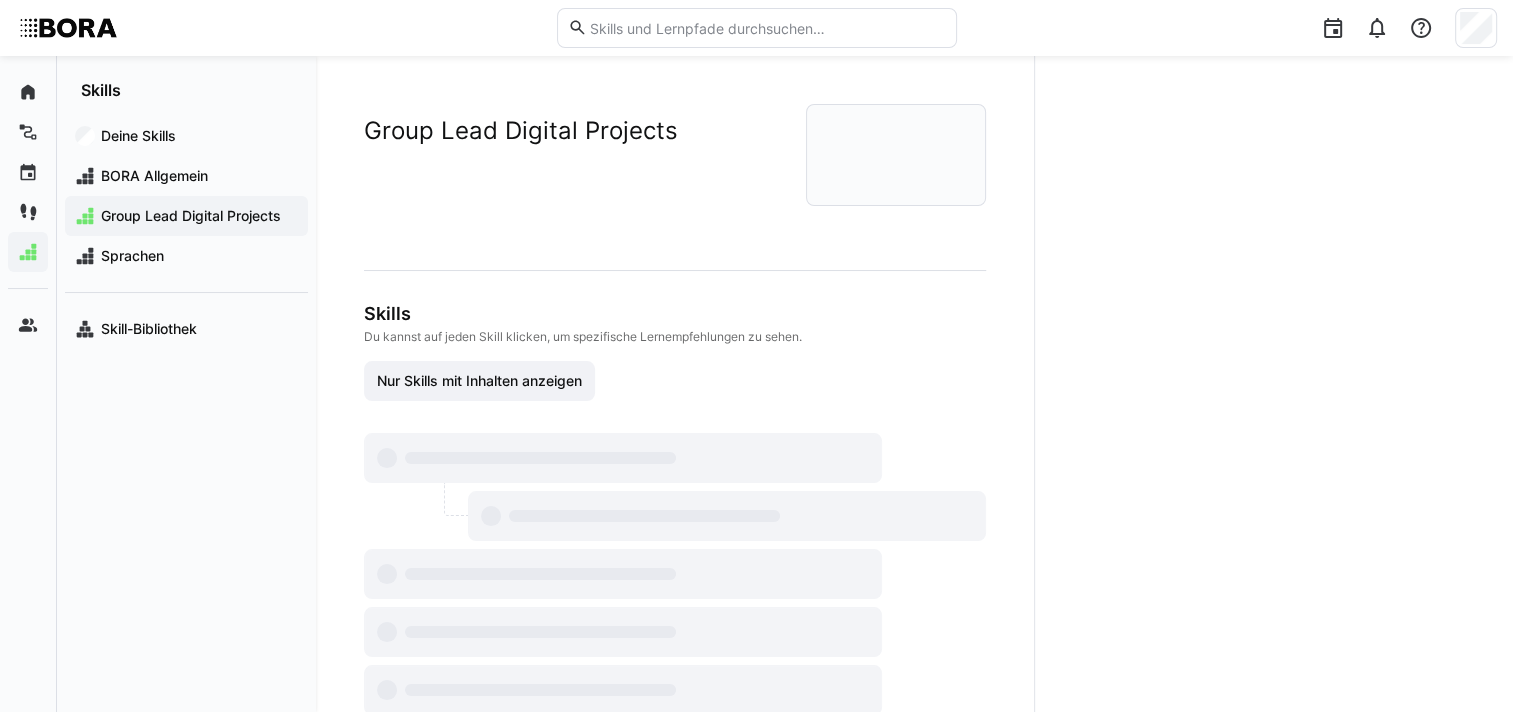 drag, startPoint x: 529, startPoint y: 277, endPoint x: 438, endPoint y: 281, distance: 91.08787 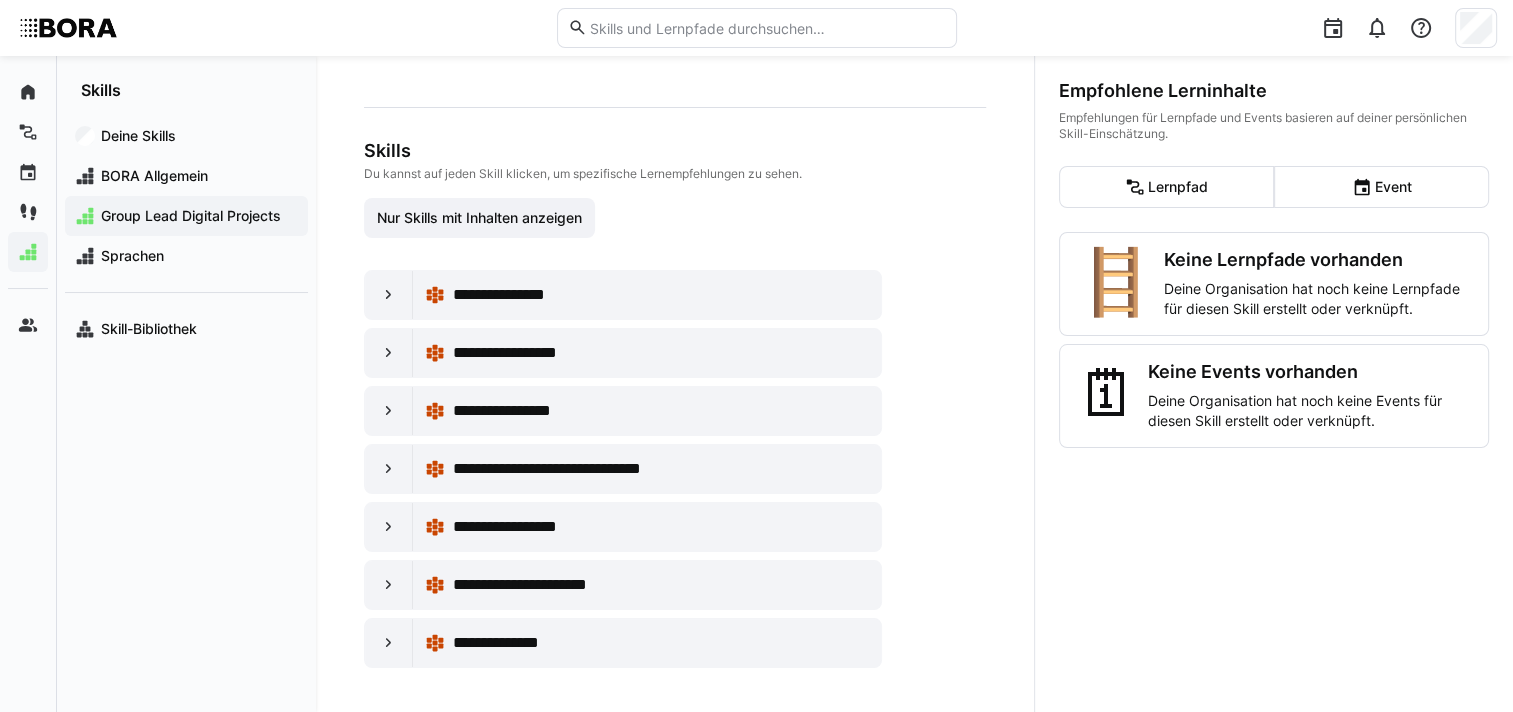 scroll, scrollTop: 0, scrollLeft: 0, axis: both 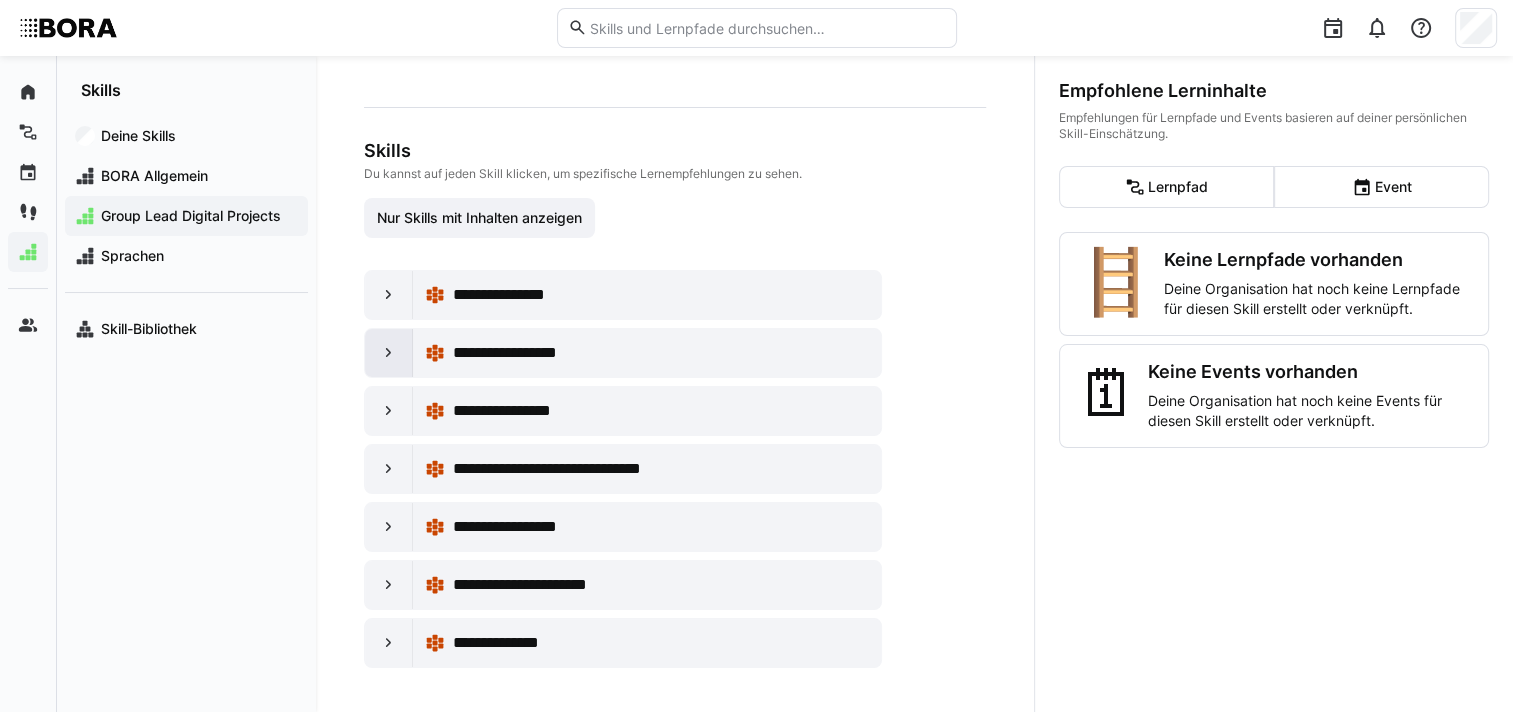 click 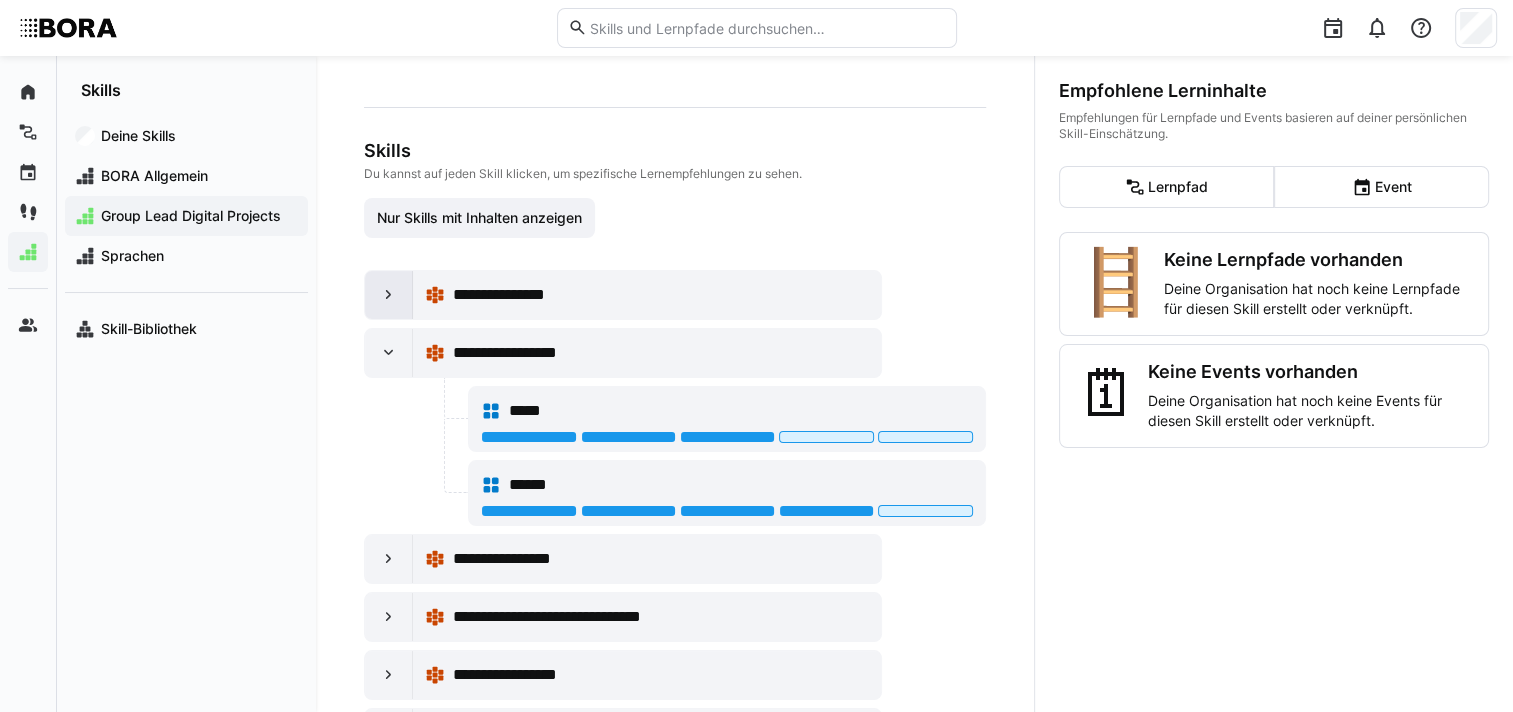 click 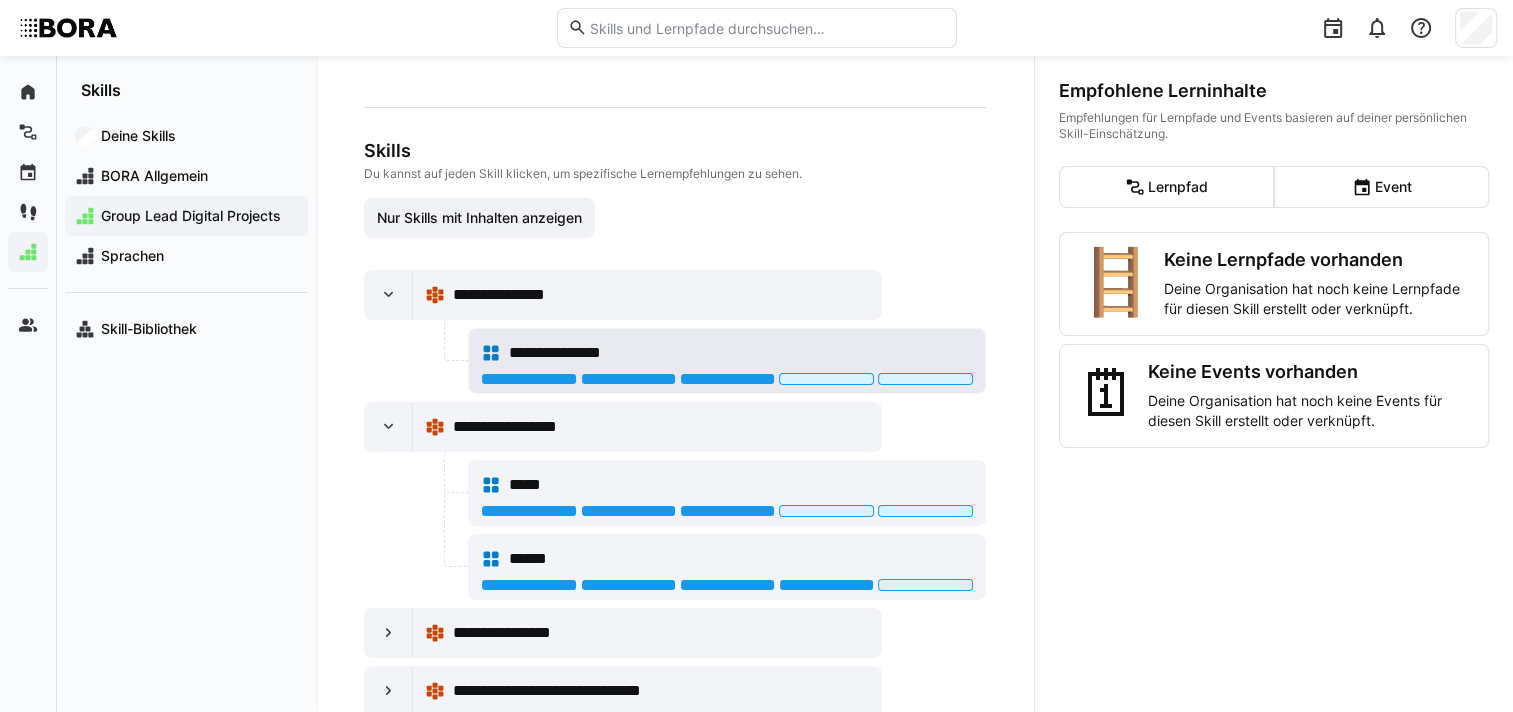 scroll, scrollTop: 384, scrollLeft: 0, axis: vertical 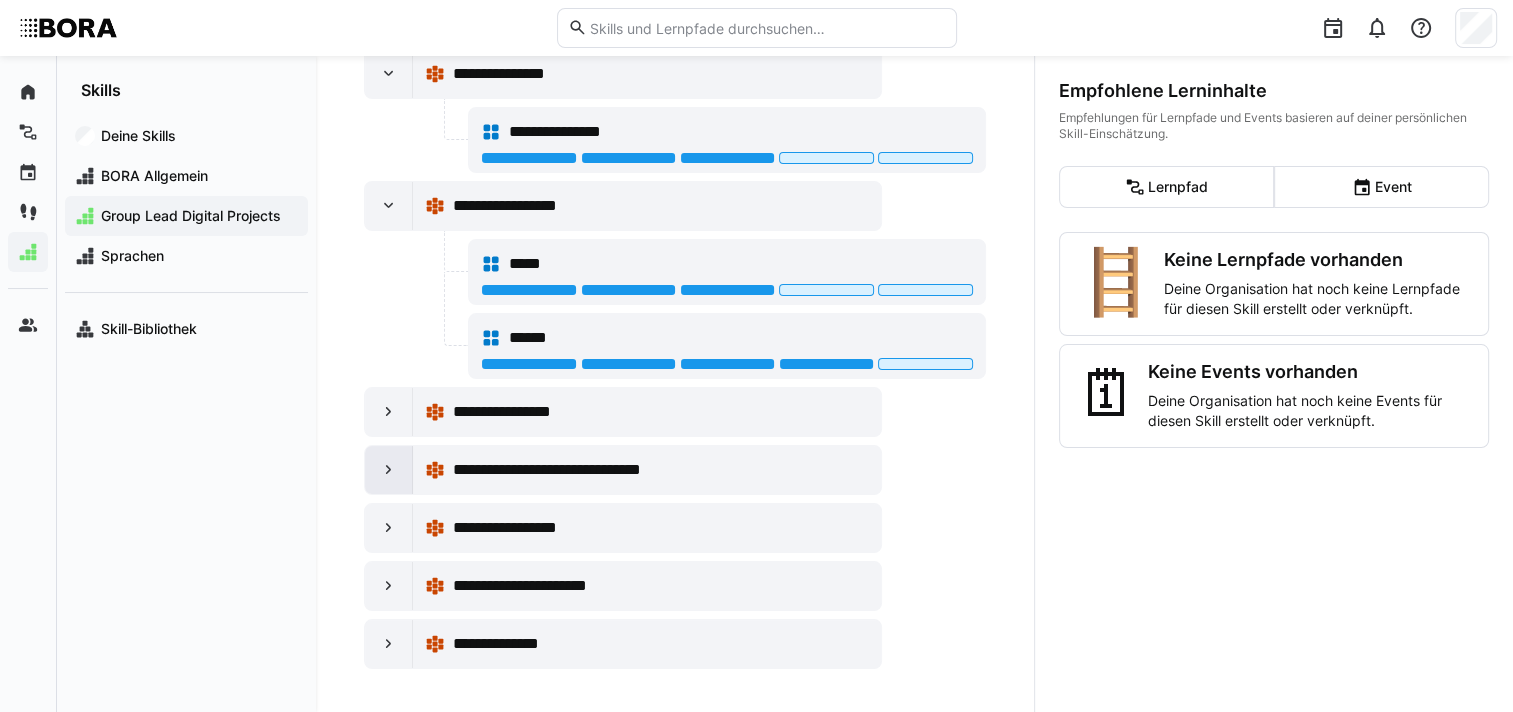 click 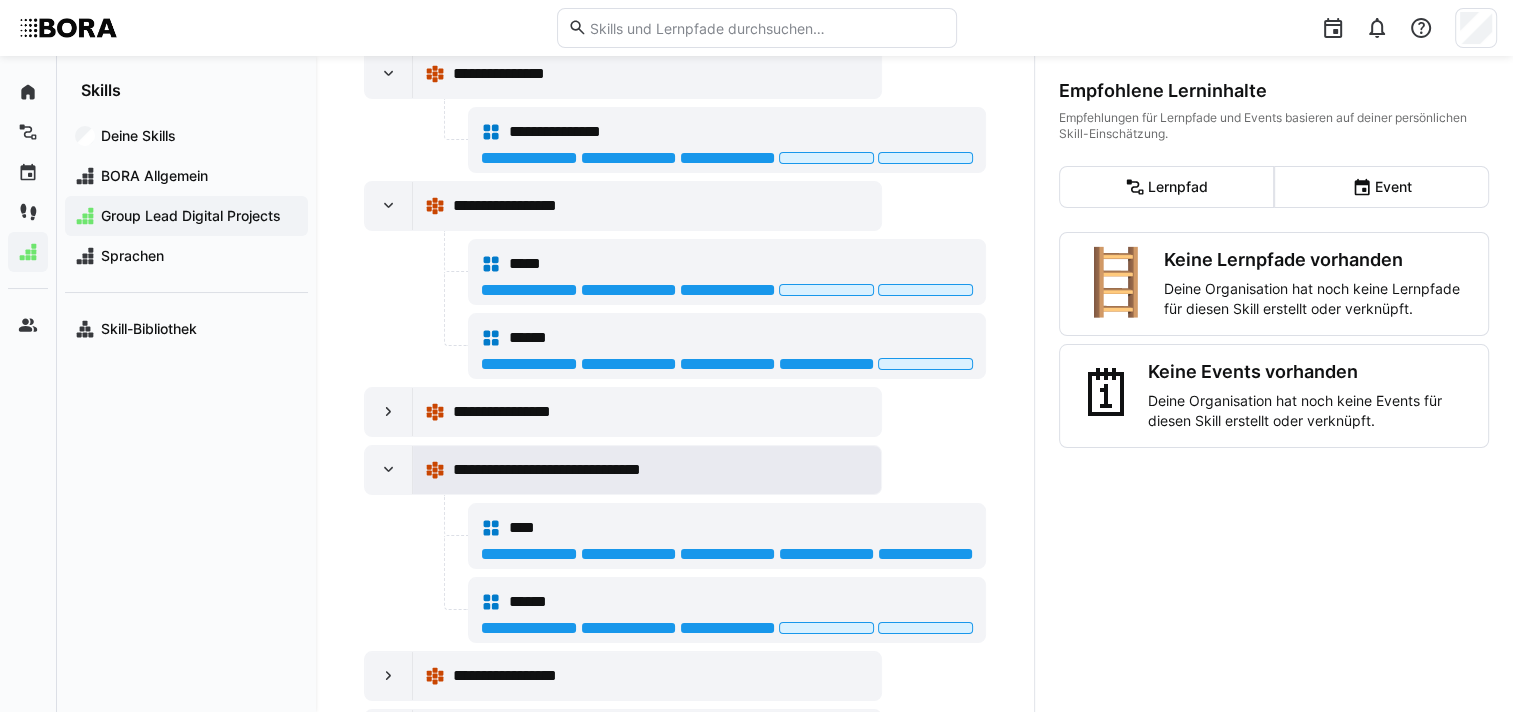 scroll, scrollTop: 531, scrollLeft: 0, axis: vertical 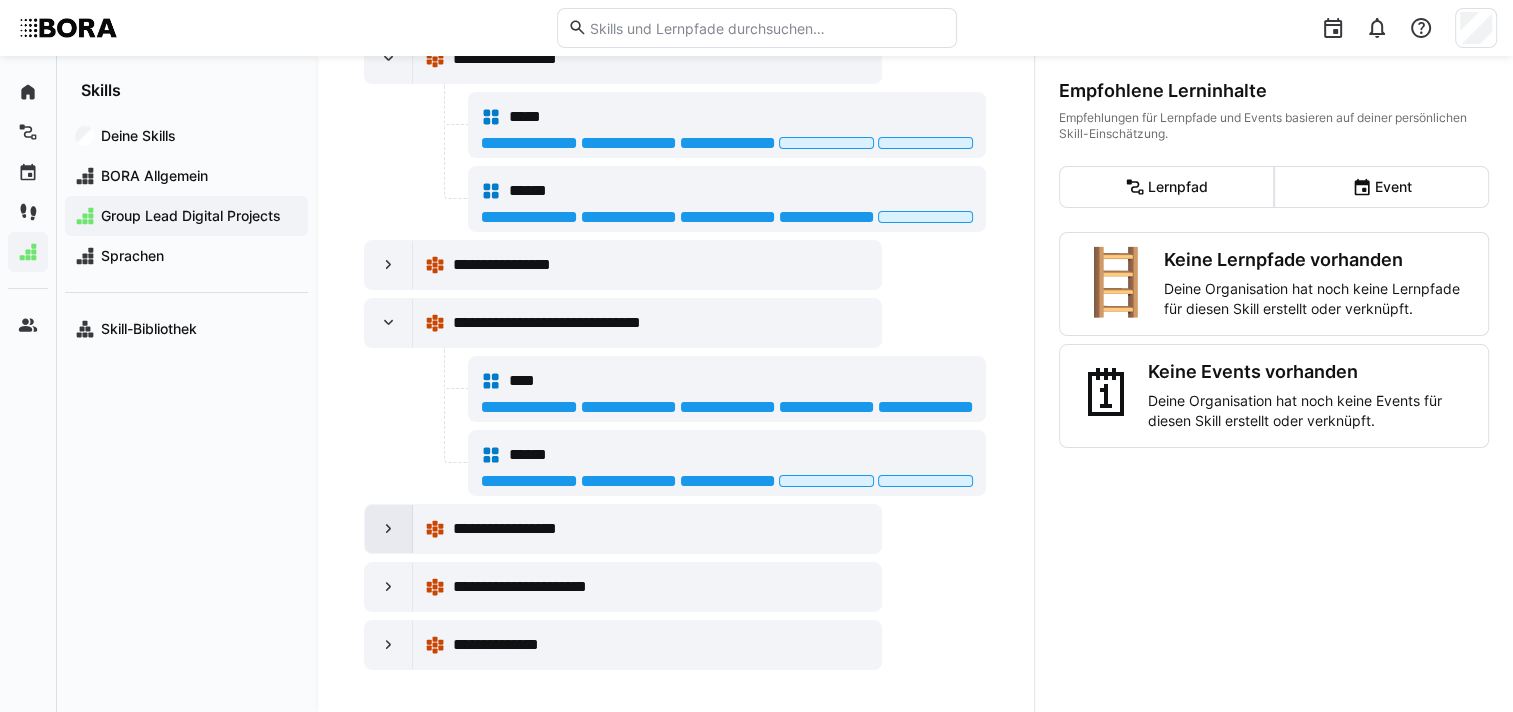 click 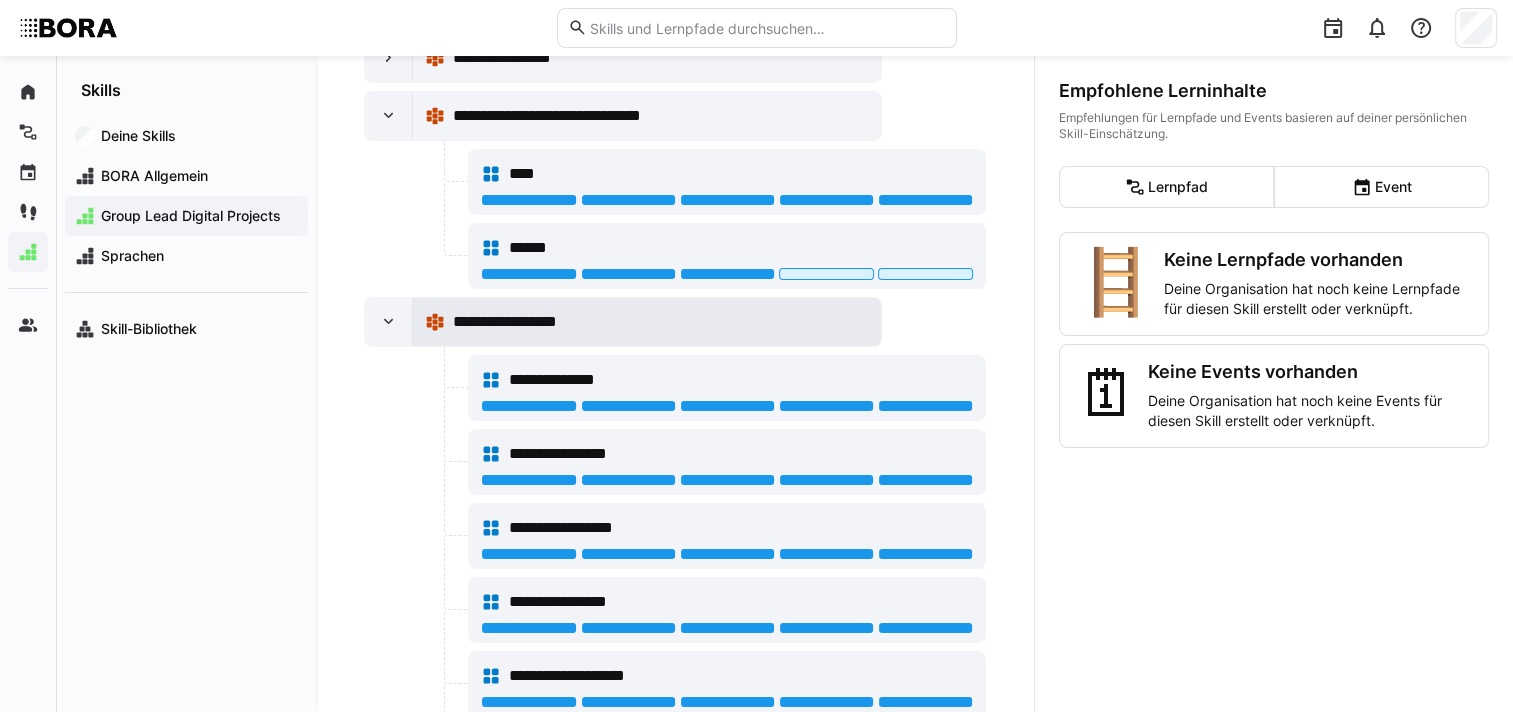 scroll, scrollTop: 739, scrollLeft: 0, axis: vertical 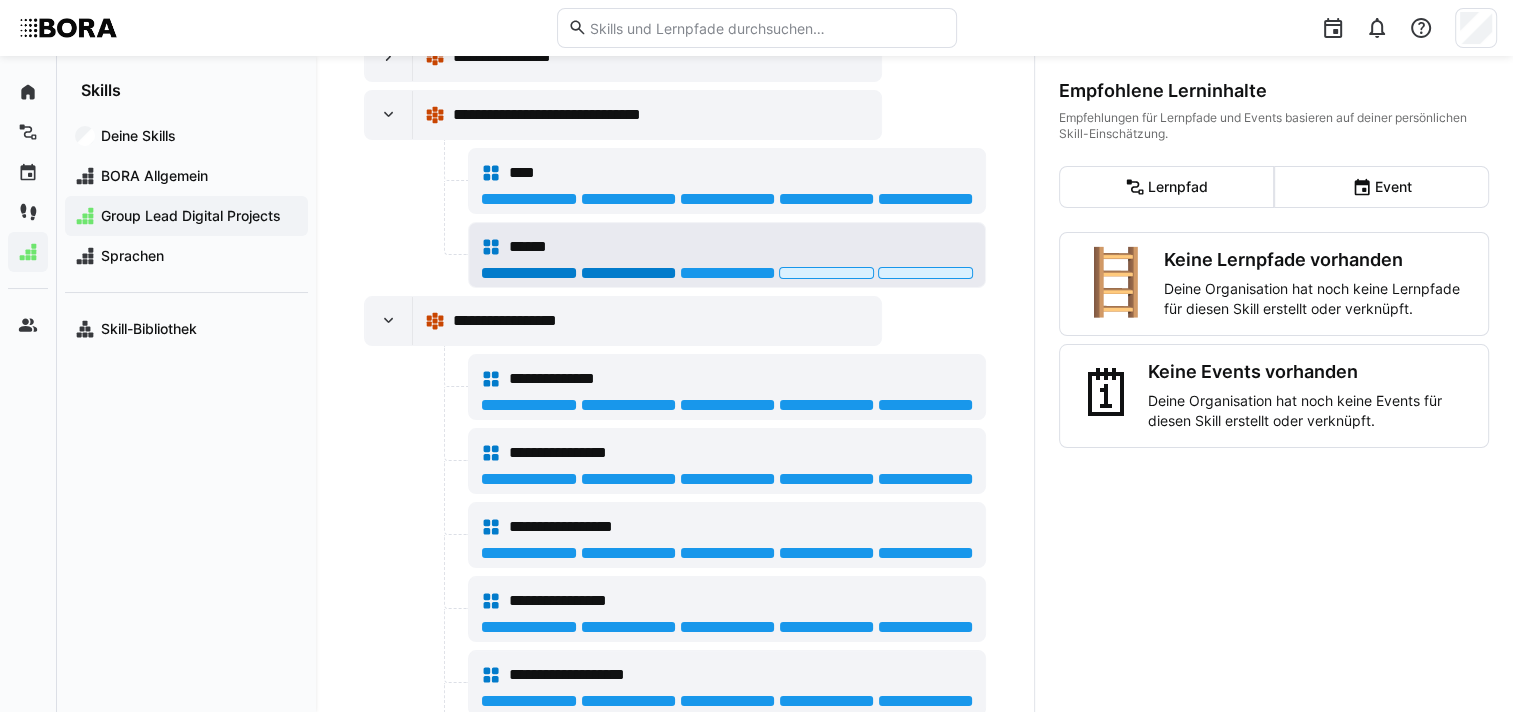 click 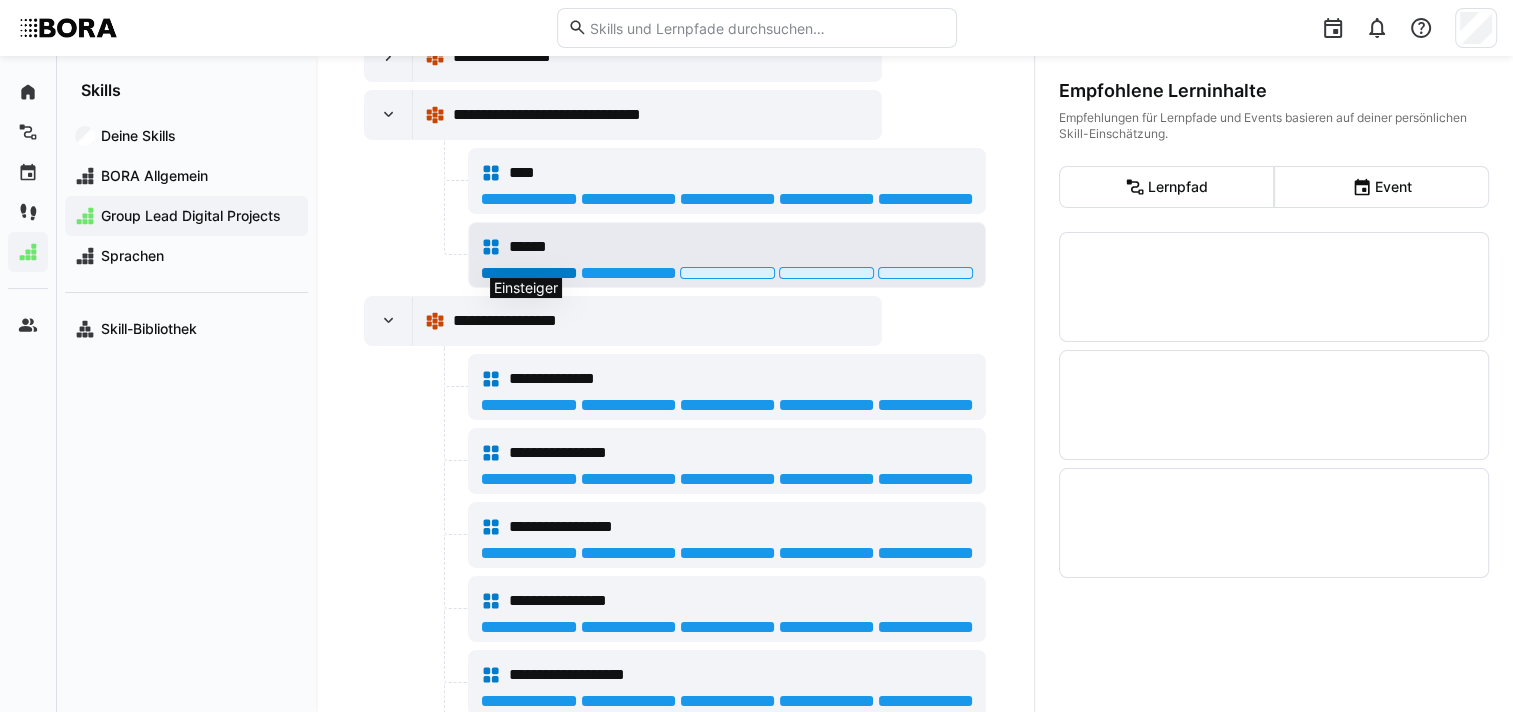 click 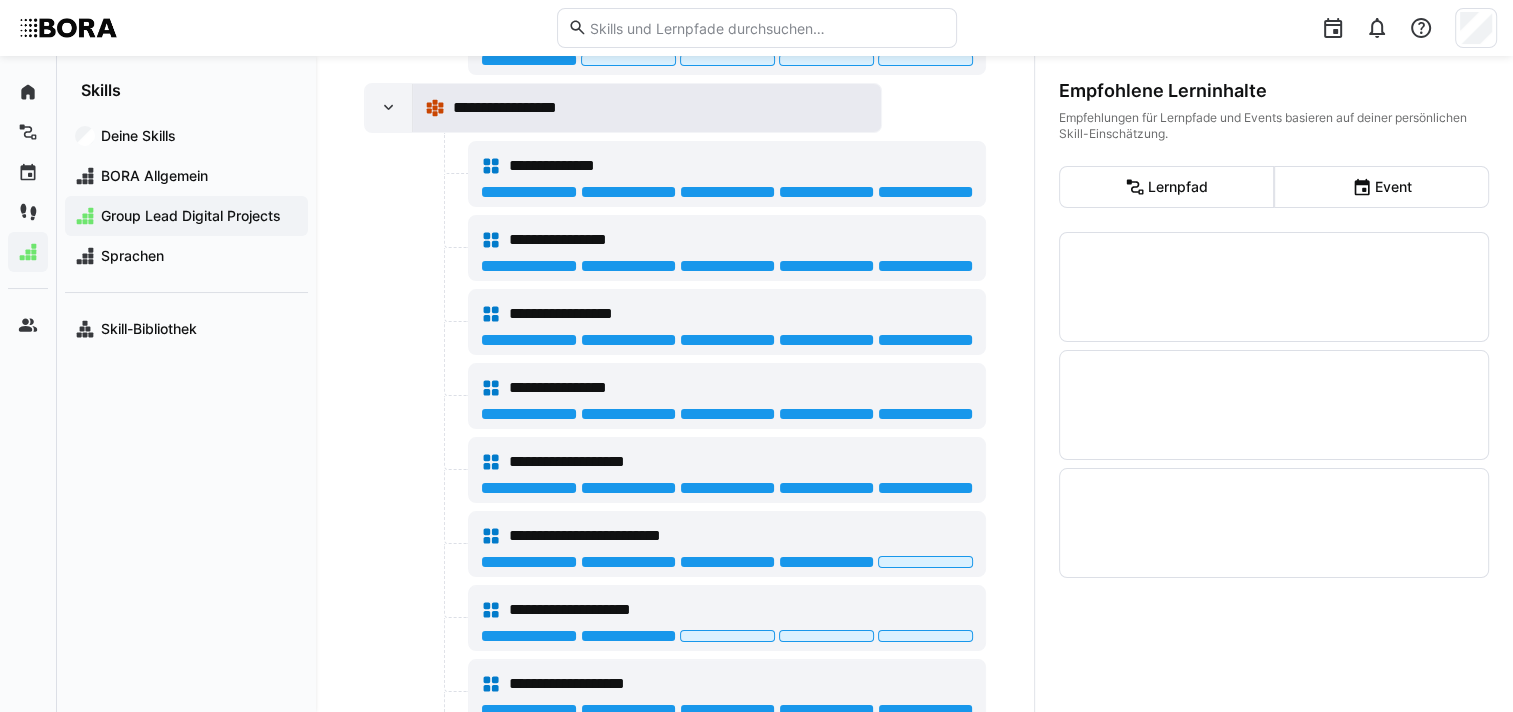 scroll, scrollTop: 953, scrollLeft: 0, axis: vertical 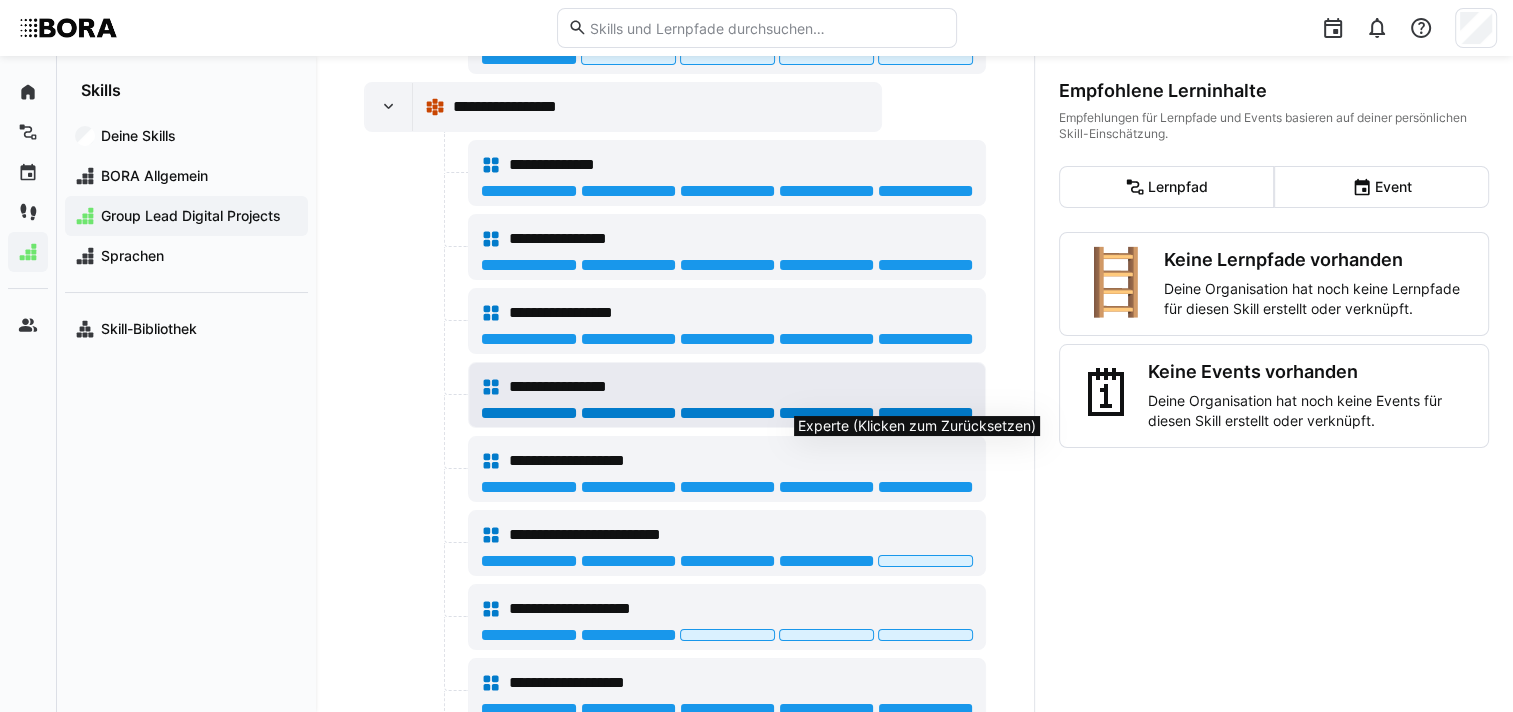 click 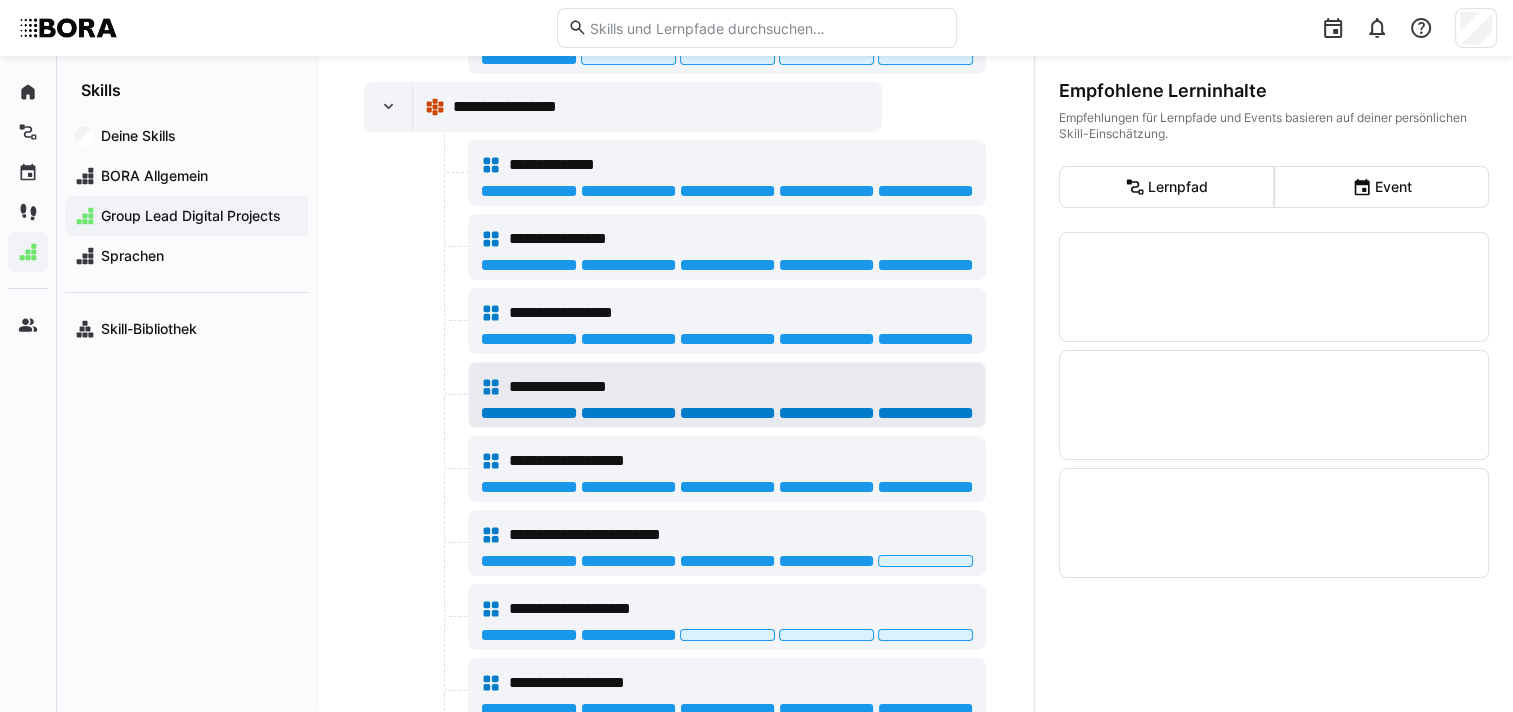 click 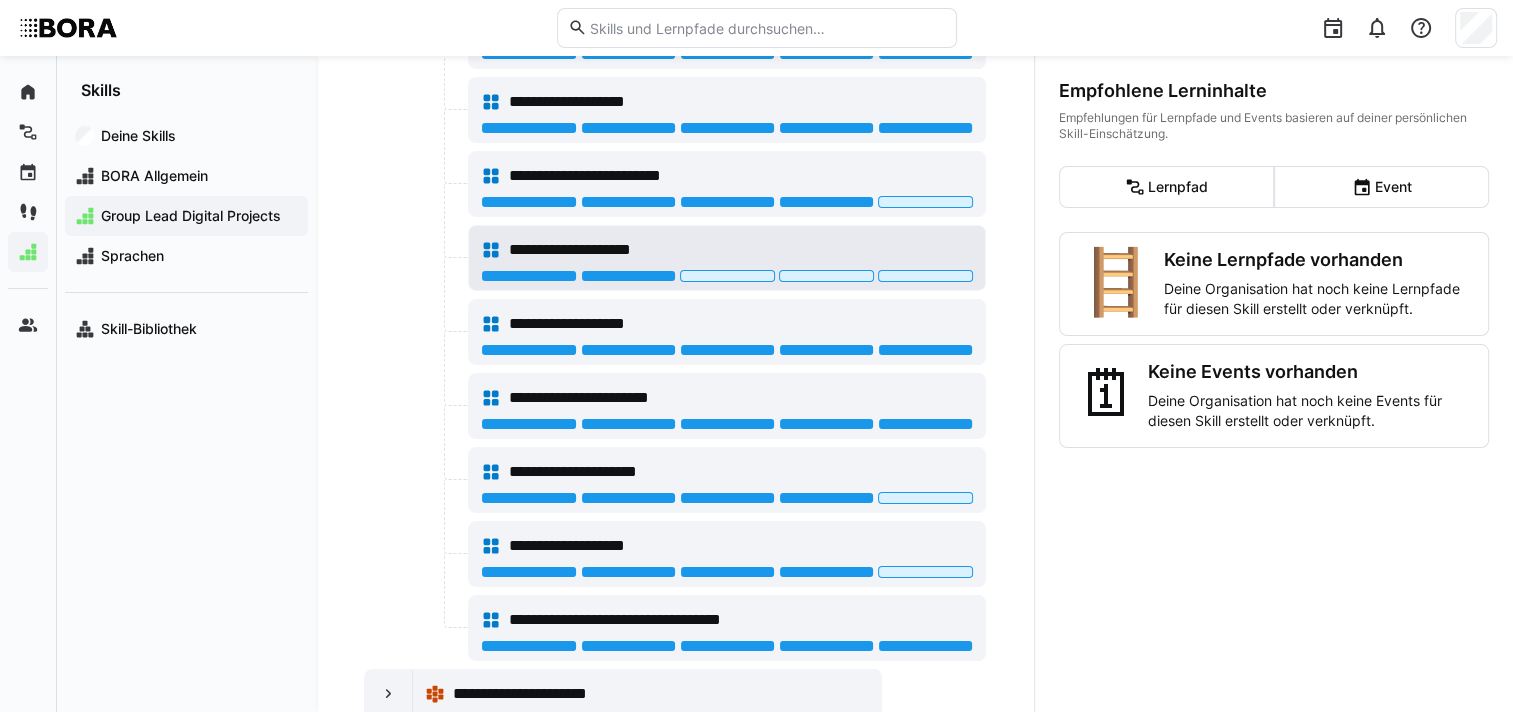 scroll, scrollTop: 1414, scrollLeft: 0, axis: vertical 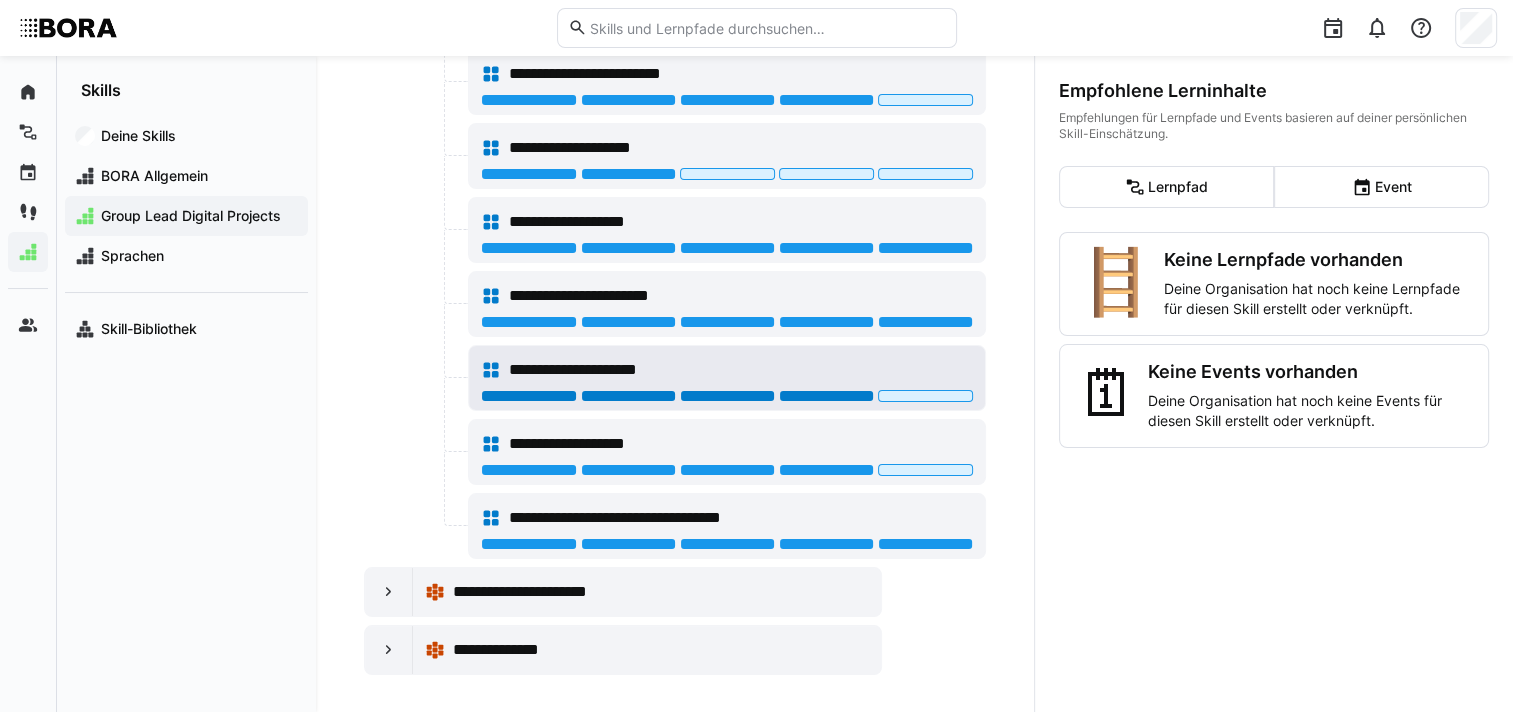 click 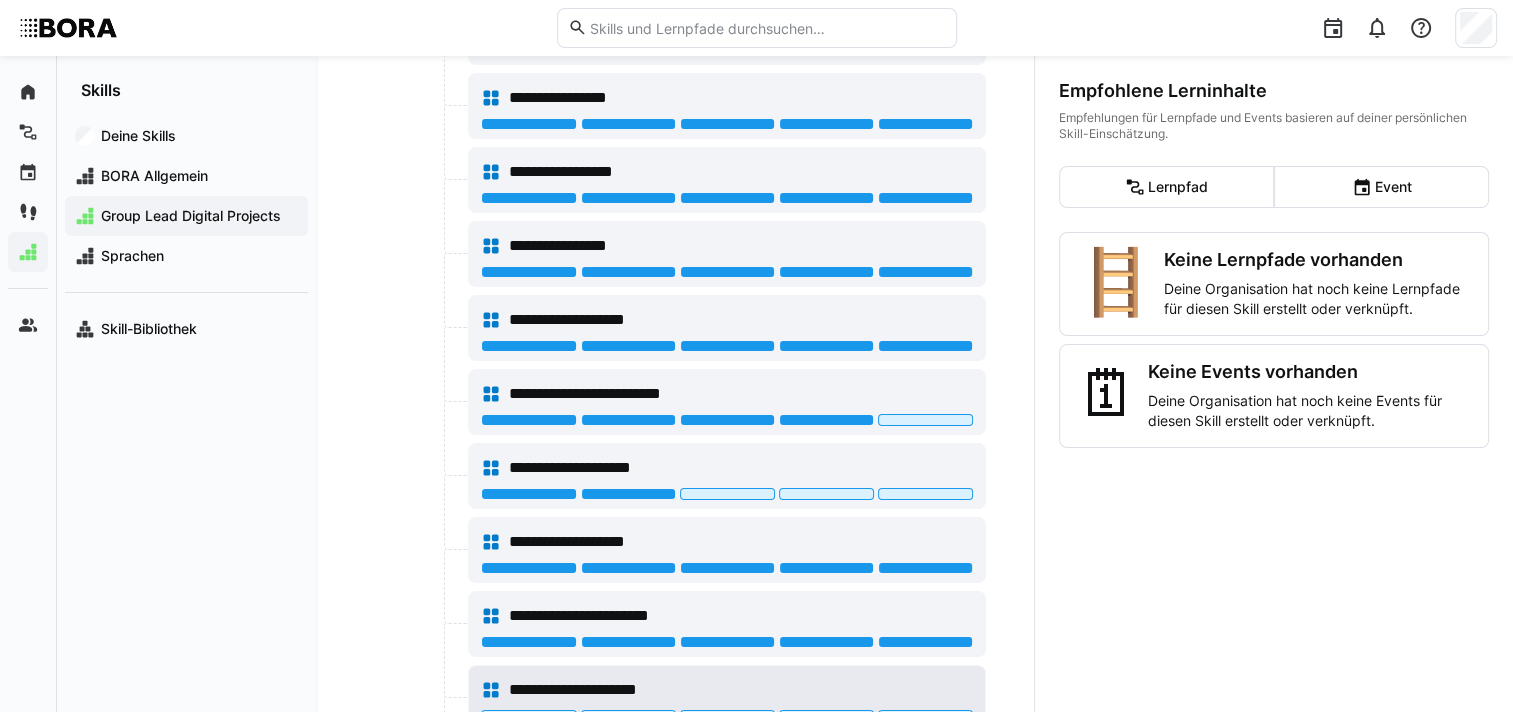 scroll, scrollTop: 1414, scrollLeft: 0, axis: vertical 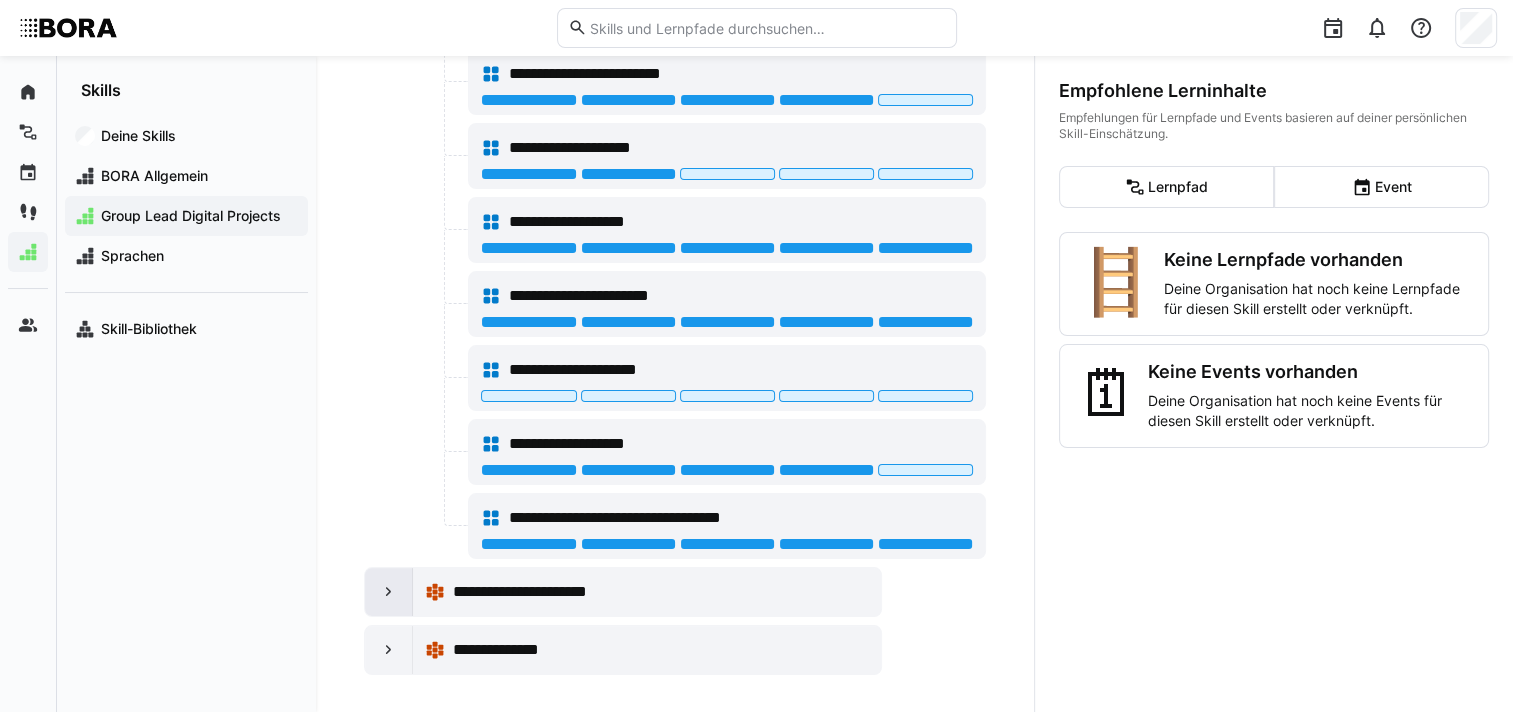 click 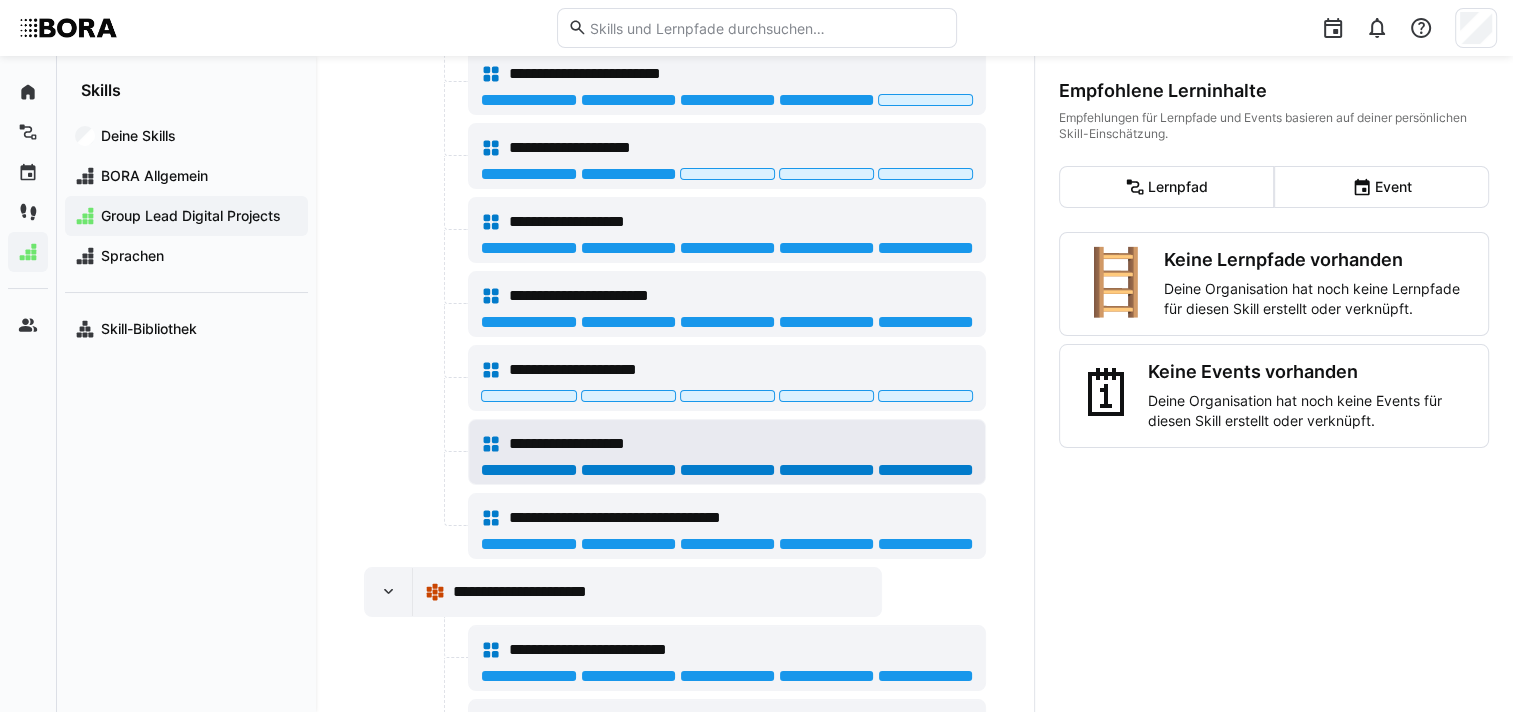 scroll, scrollTop: 1561, scrollLeft: 0, axis: vertical 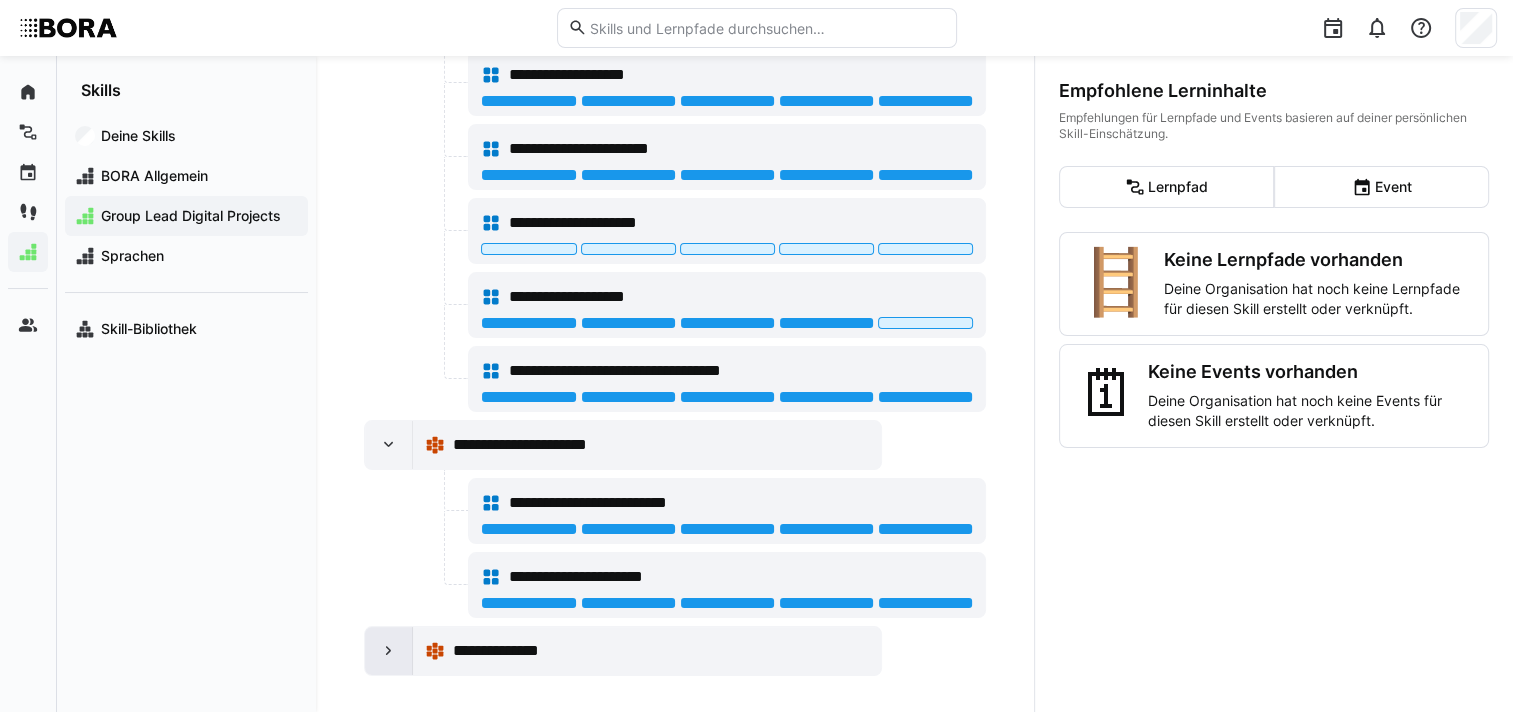 click 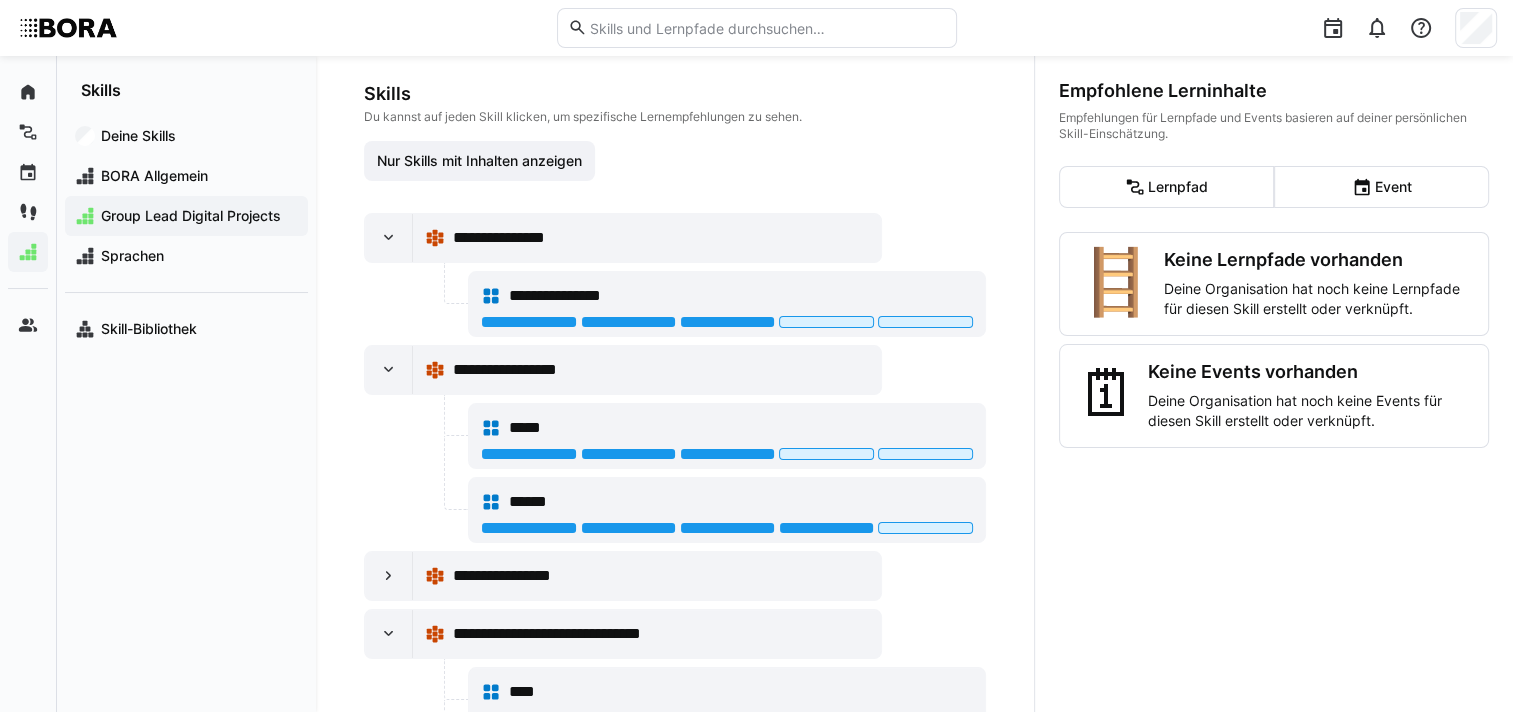 scroll, scrollTop: 221, scrollLeft: 0, axis: vertical 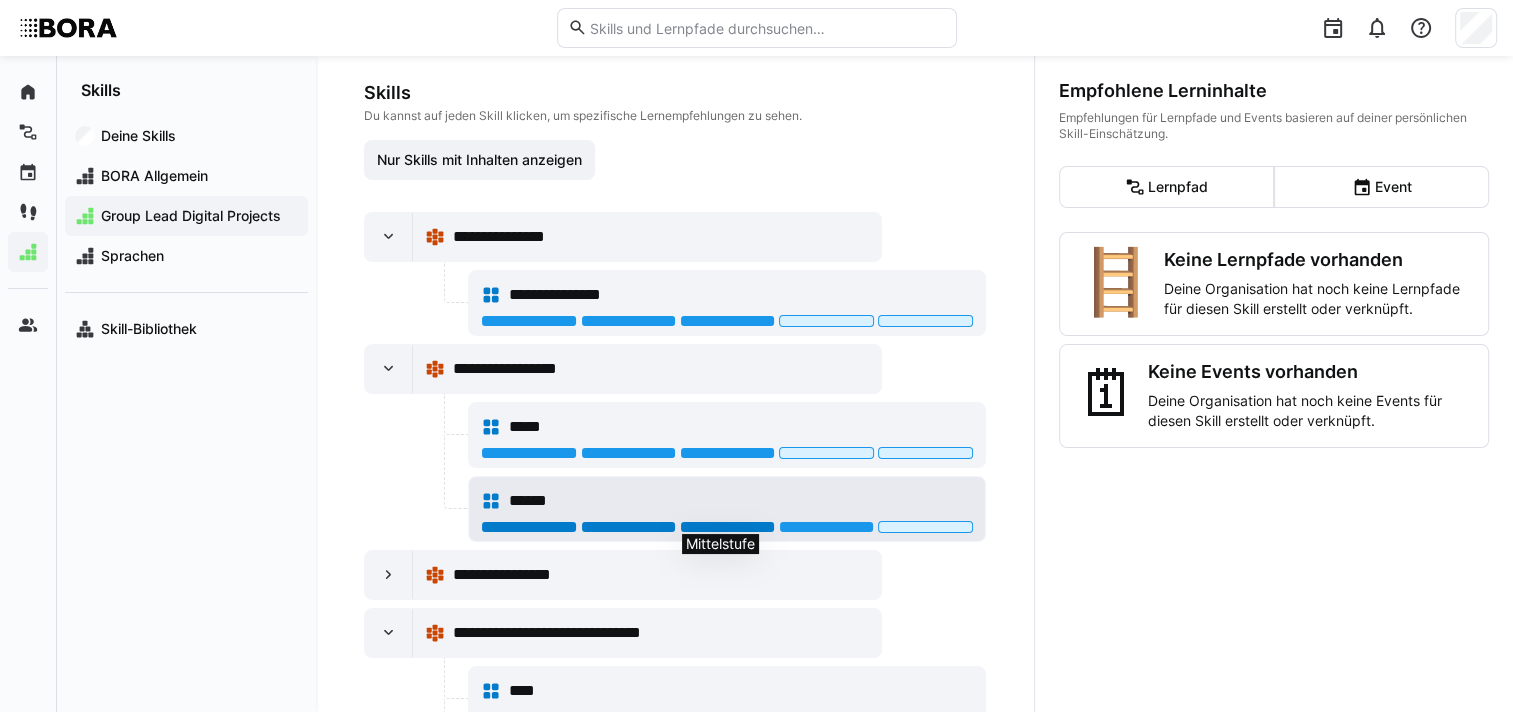 click 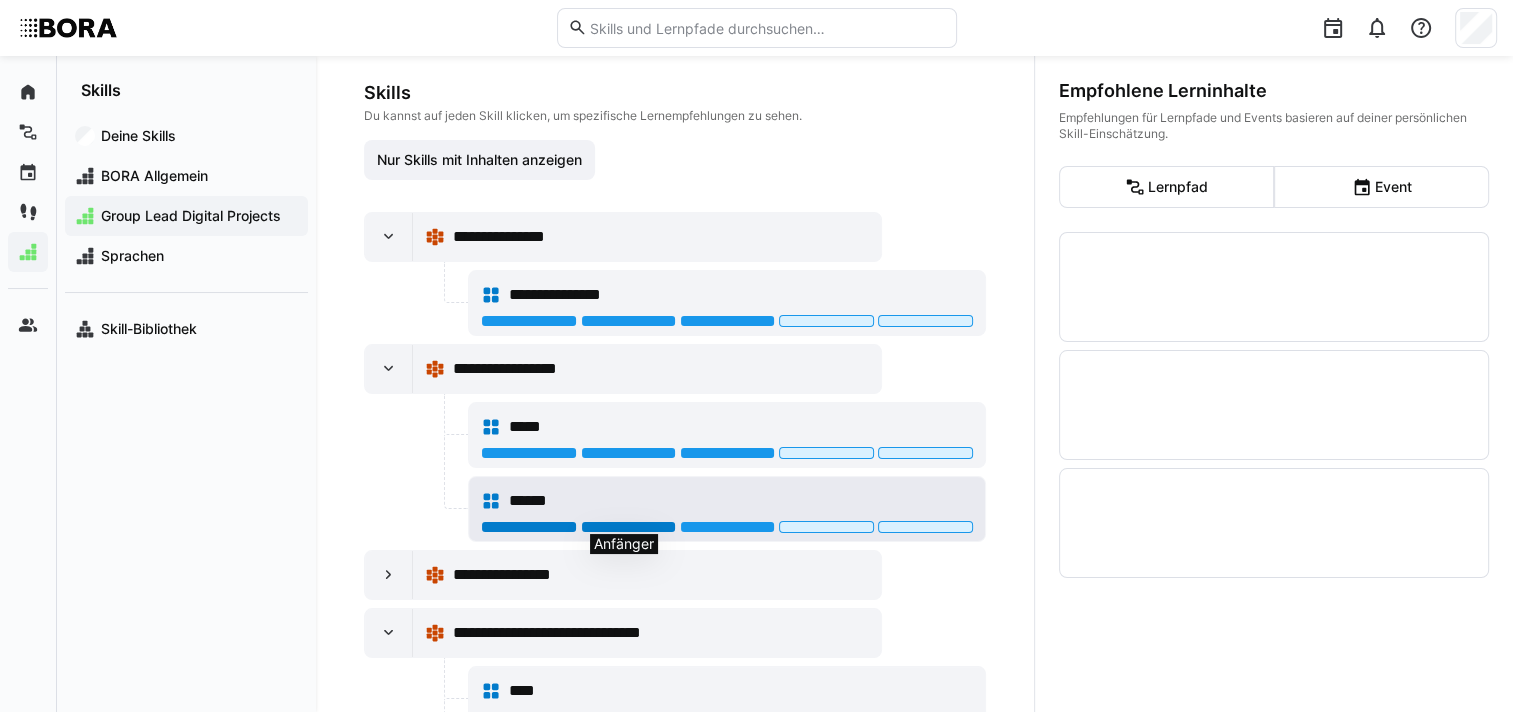 click 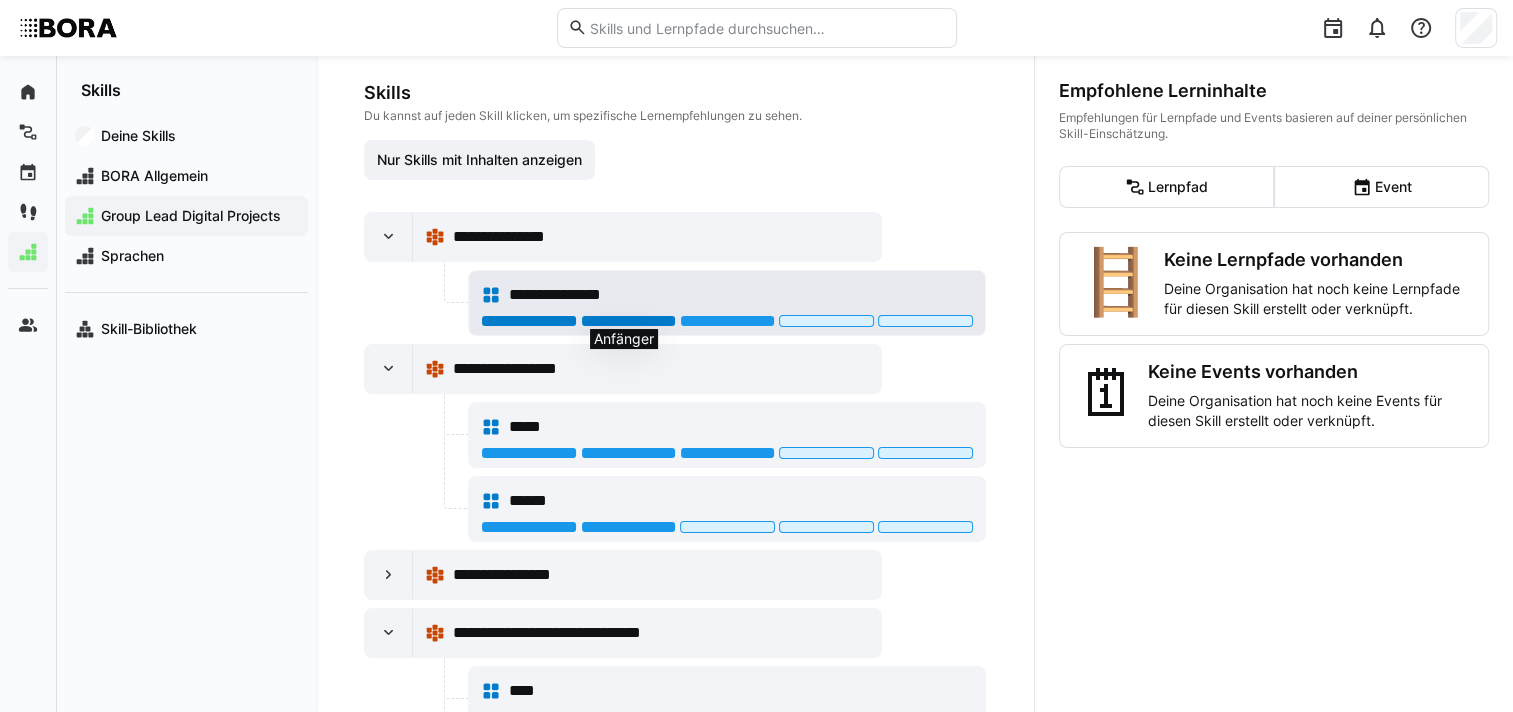 click 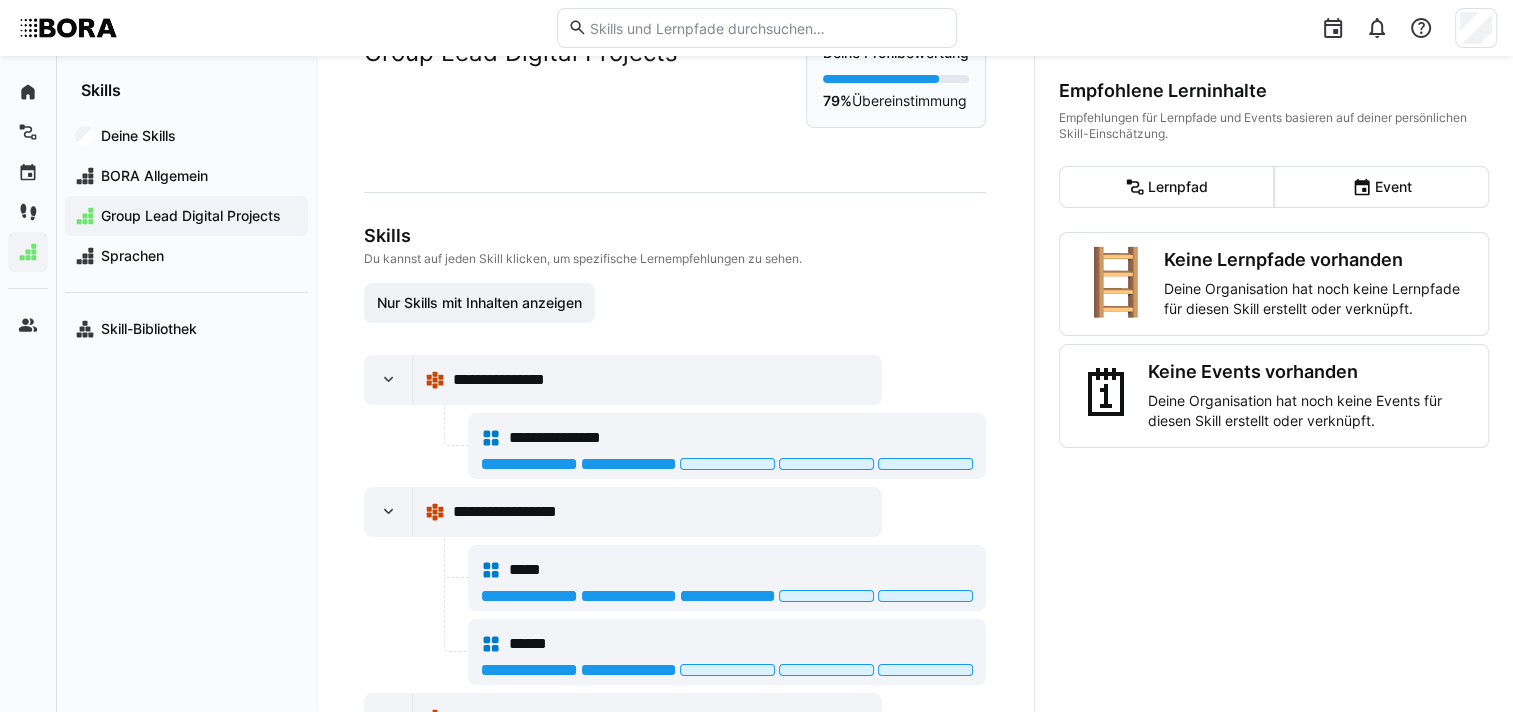 scroll, scrollTop: 0, scrollLeft: 0, axis: both 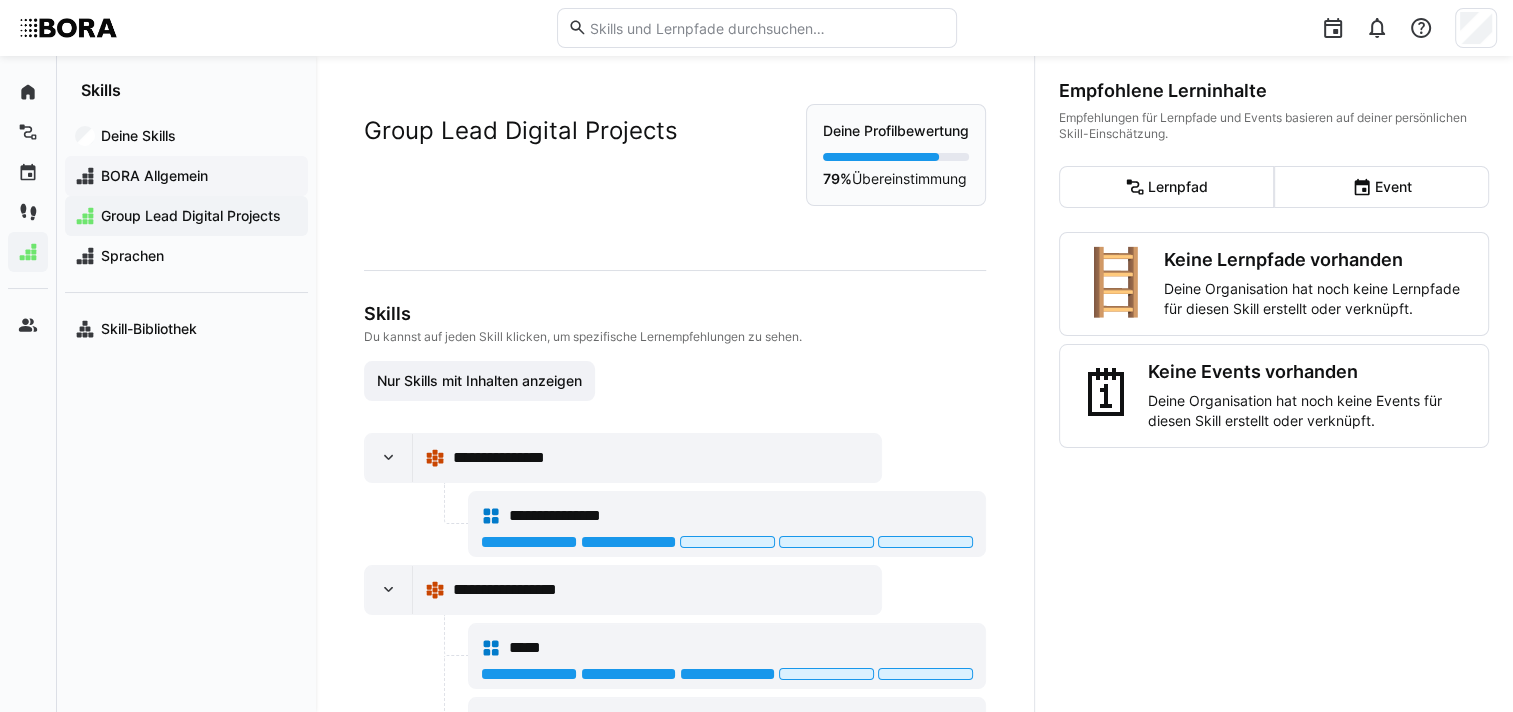 click on "BORA Allgemein" 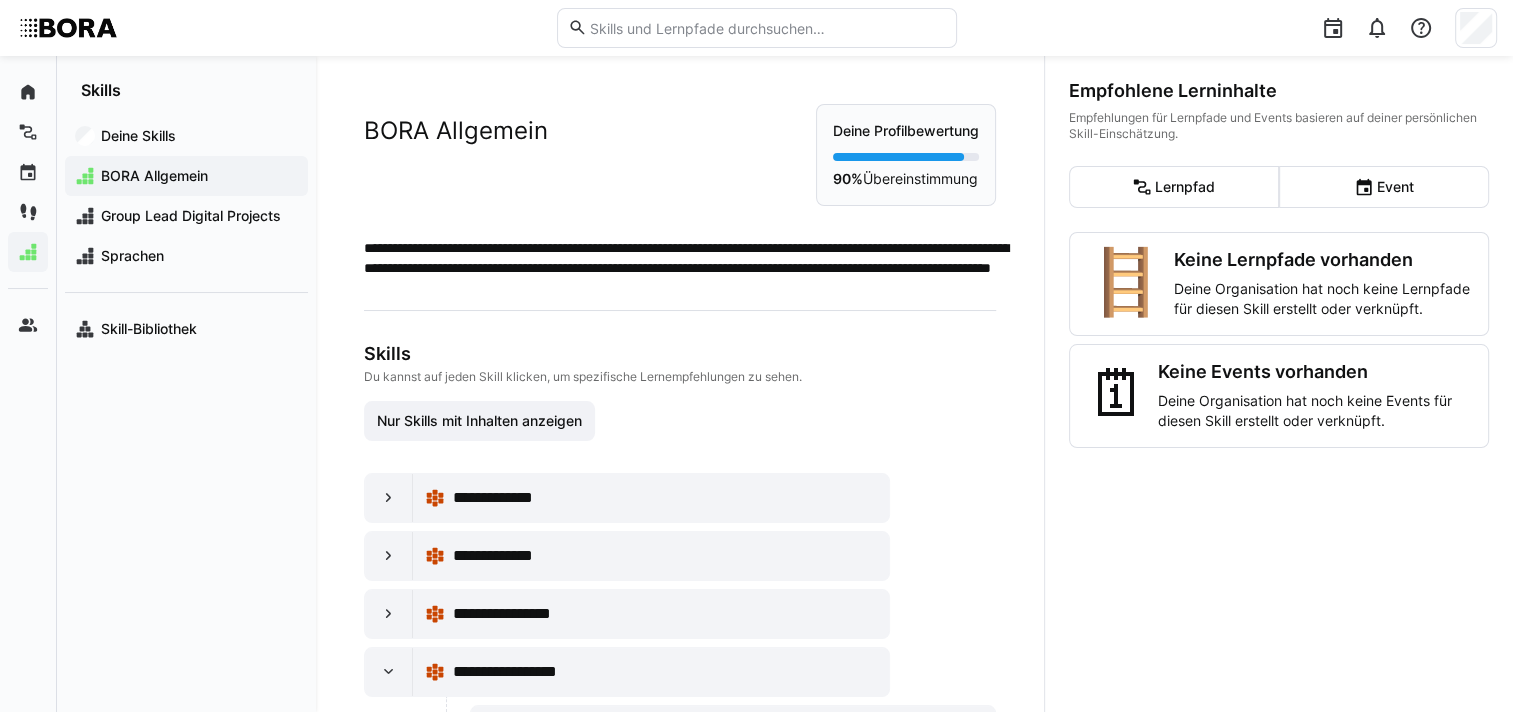 scroll, scrollTop: 440, scrollLeft: 0, axis: vertical 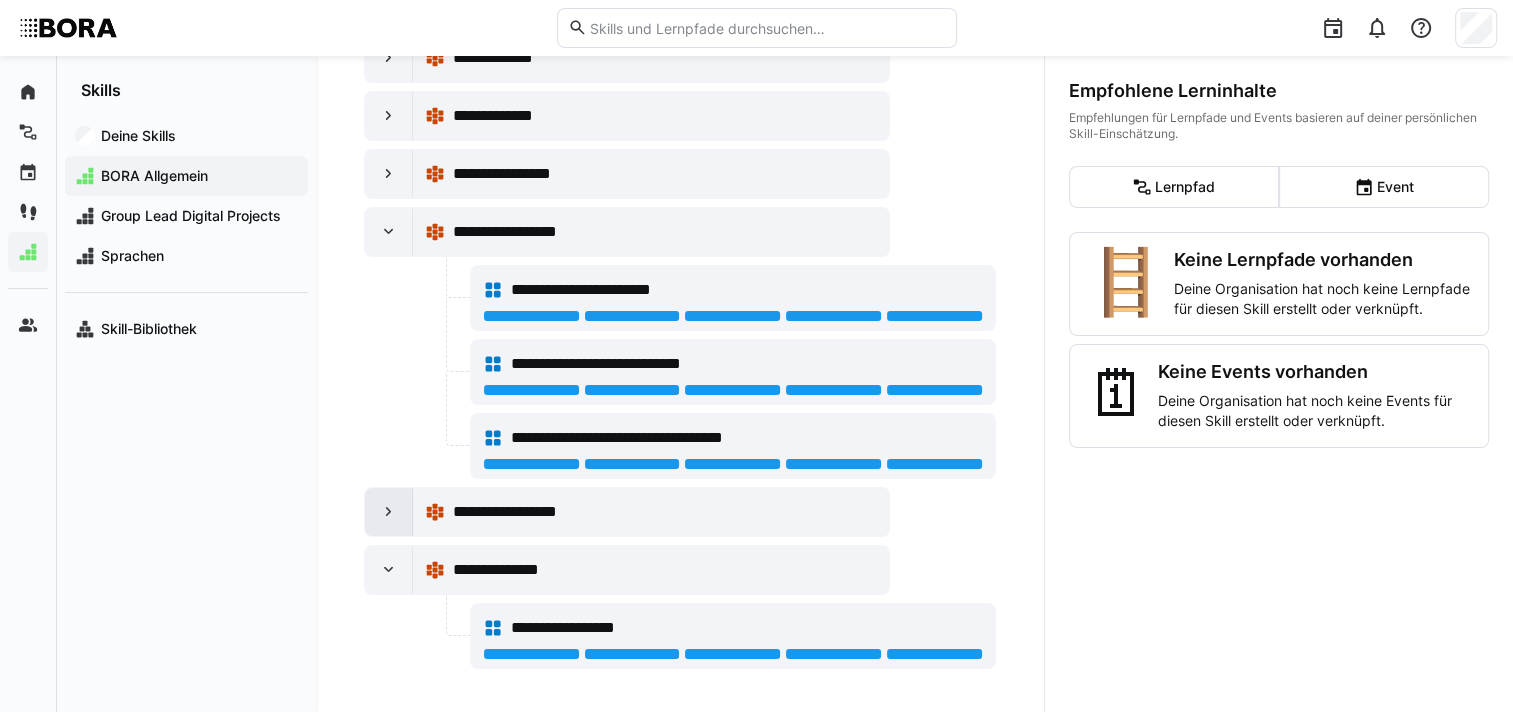 click 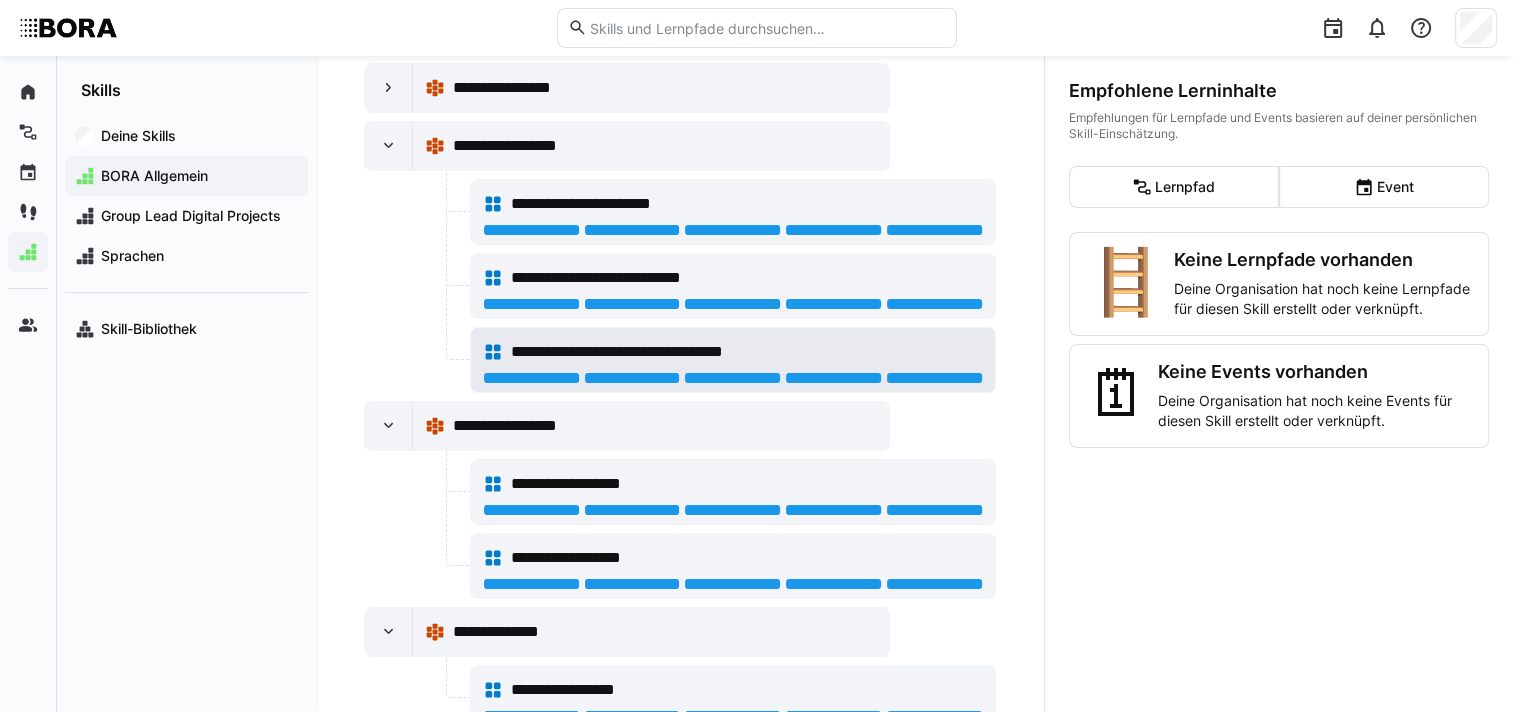 scroll, scrollTop: 587, scrollLeft: 0, axis: vertical 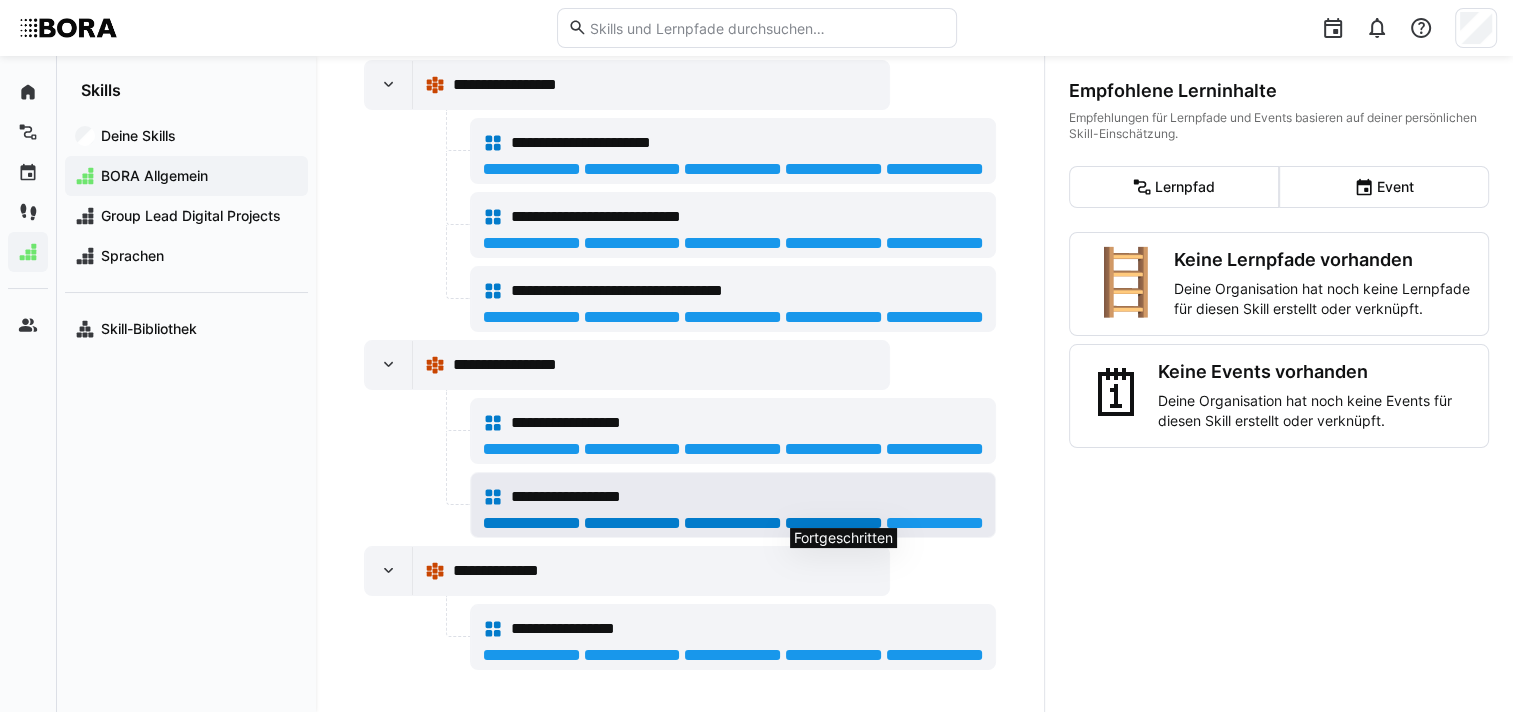click 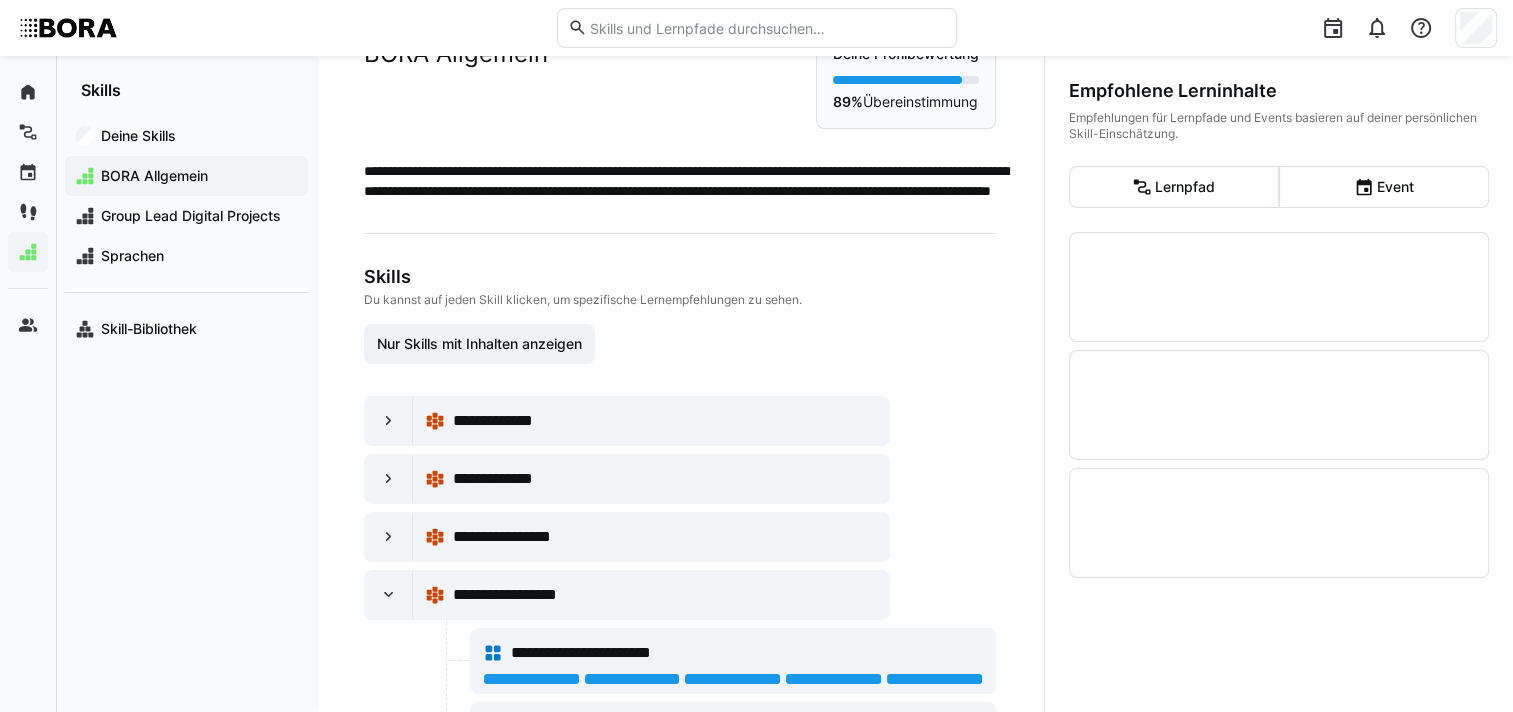 scroll, scrollTop: 0, scrollLeft: 0, axis: both 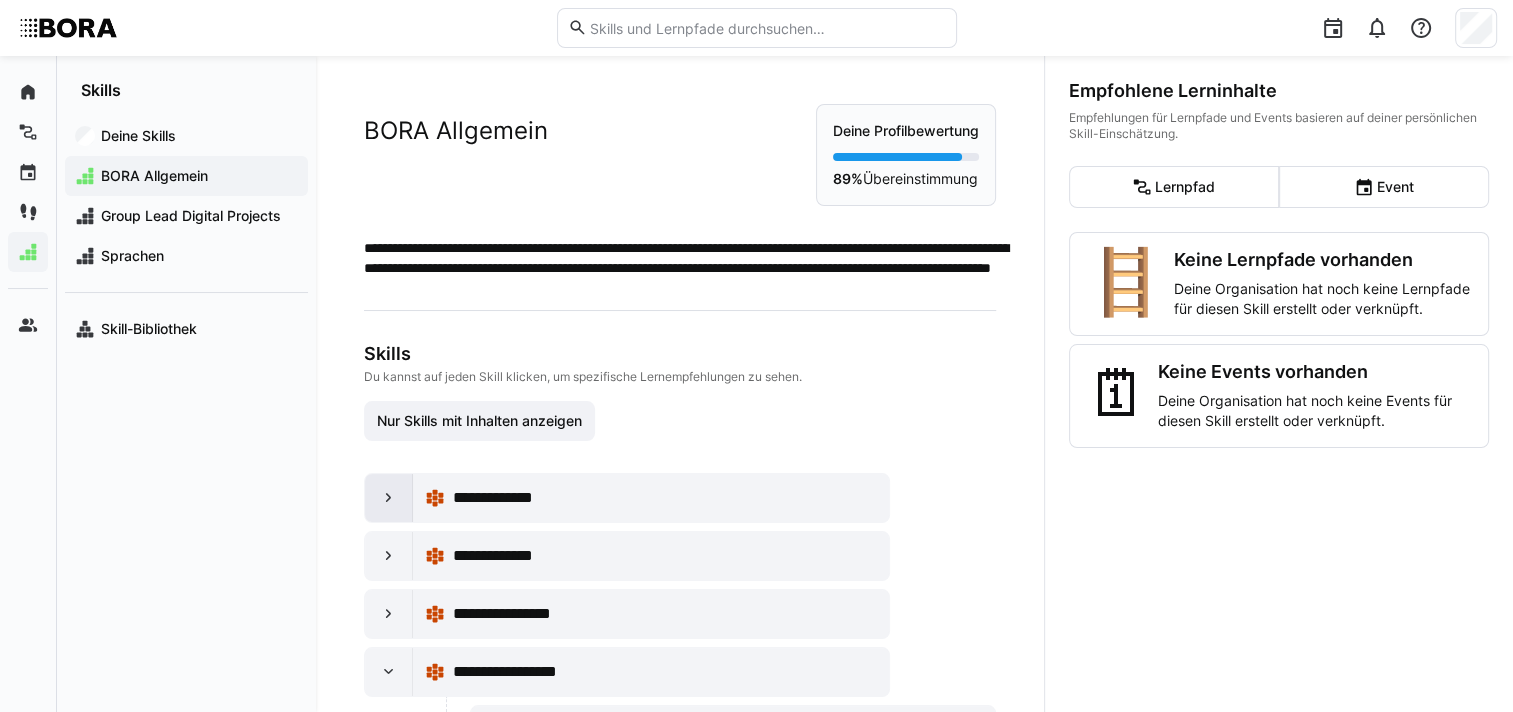 click 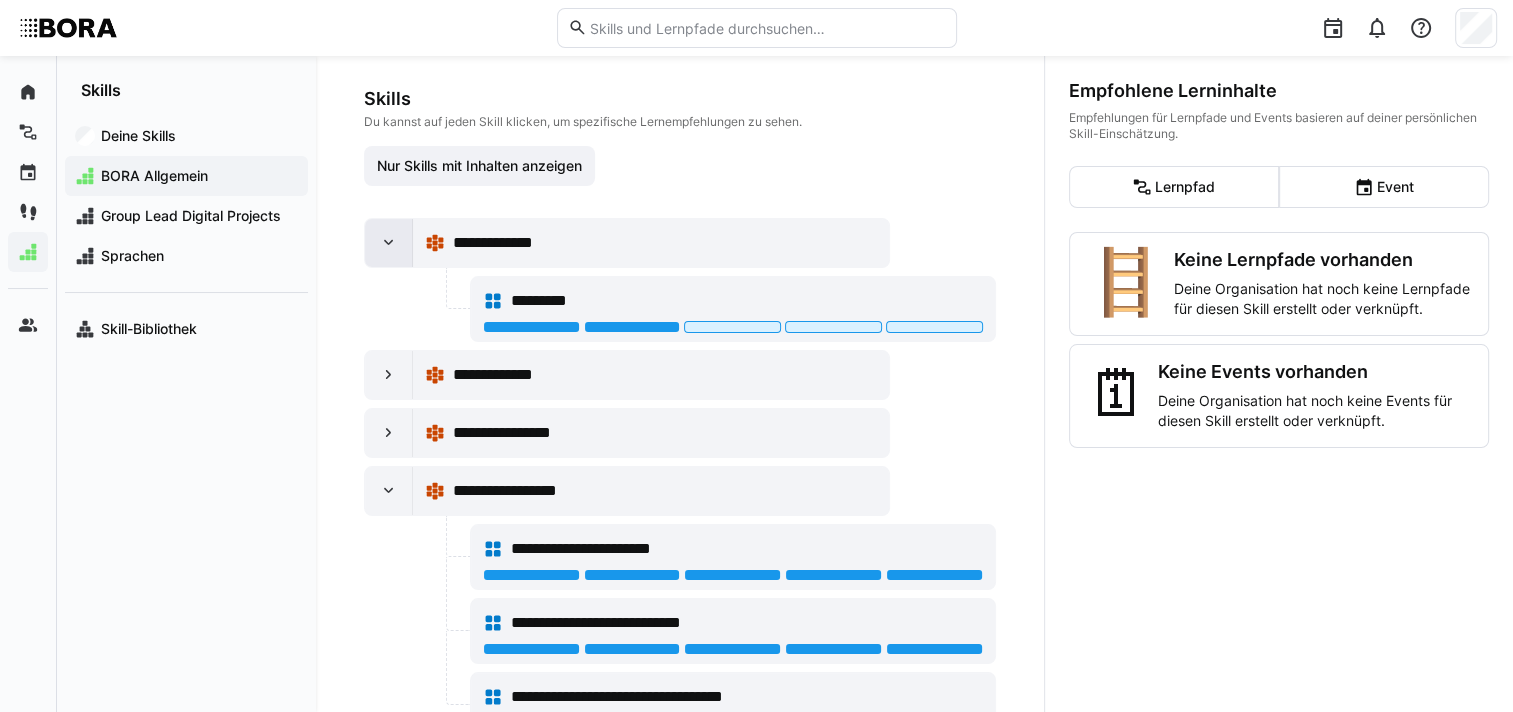 scroll, scrollTop: 256, scrollLeft: 0, axis: vertical 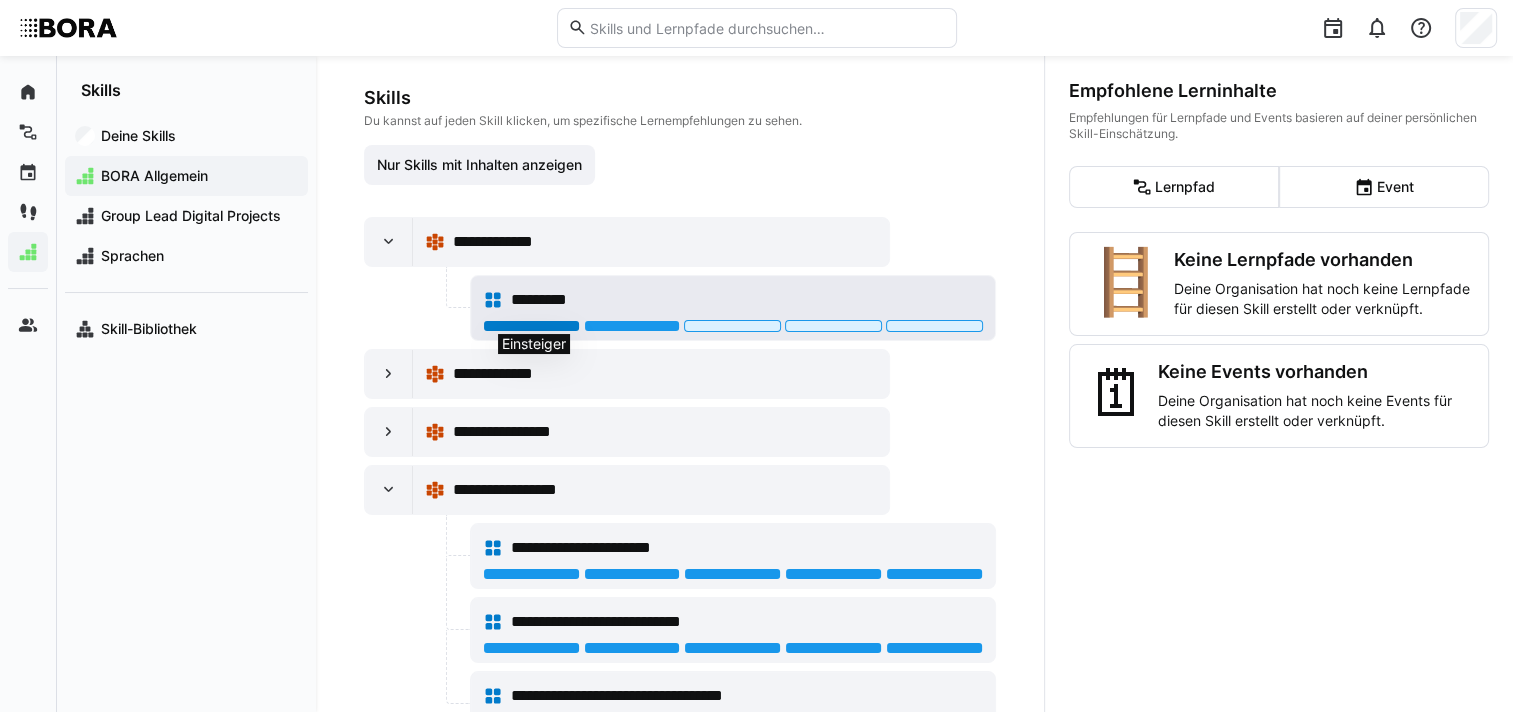 click 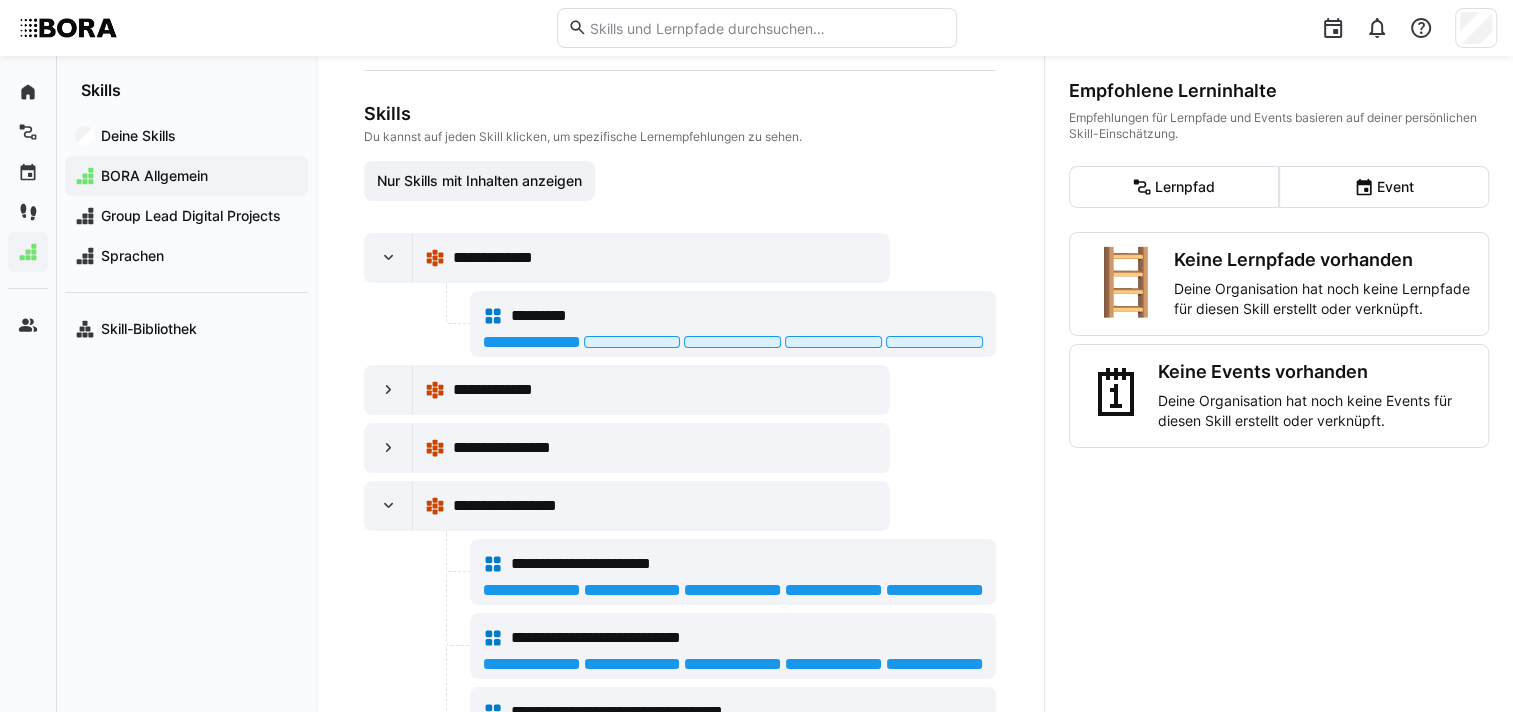 scroll, scrollTop: 240, scrollLeft: 0, axis: vertical 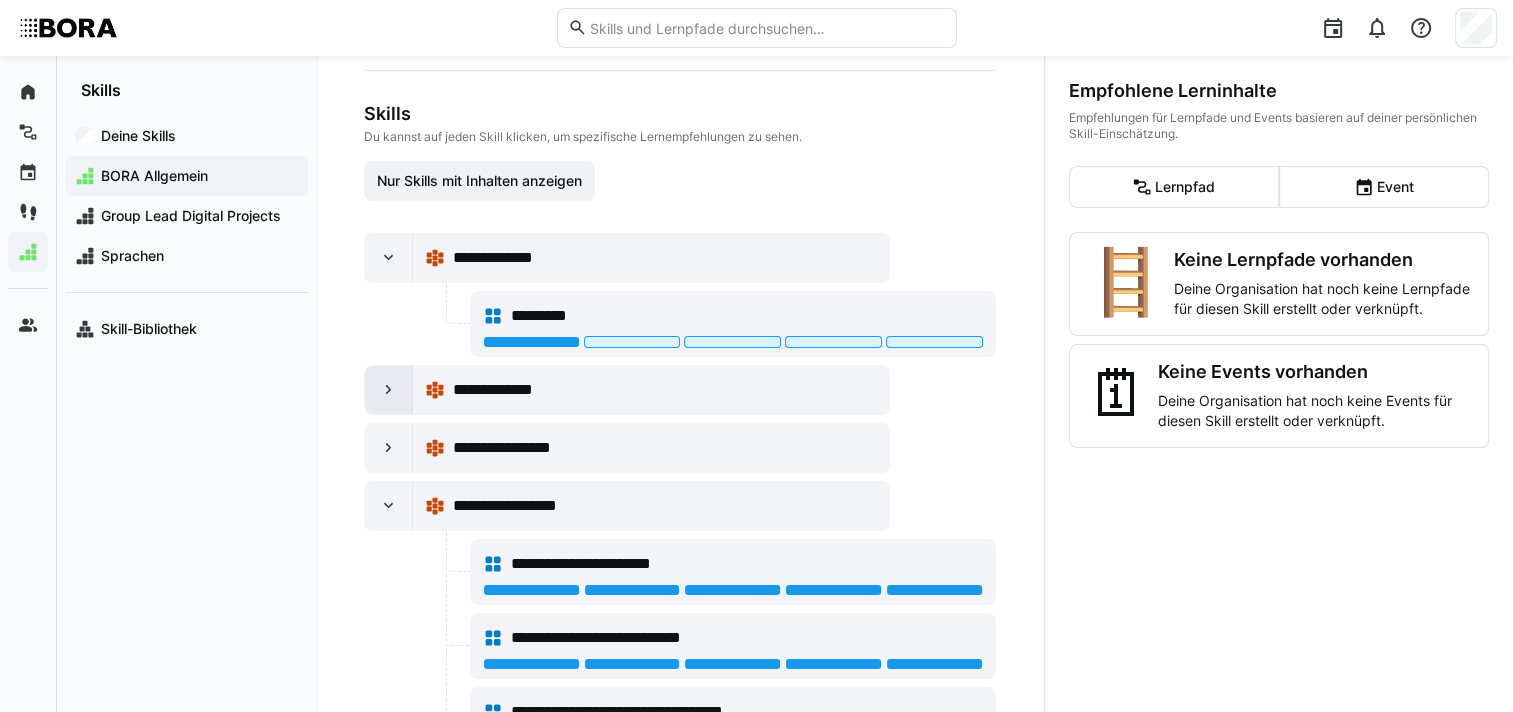 click 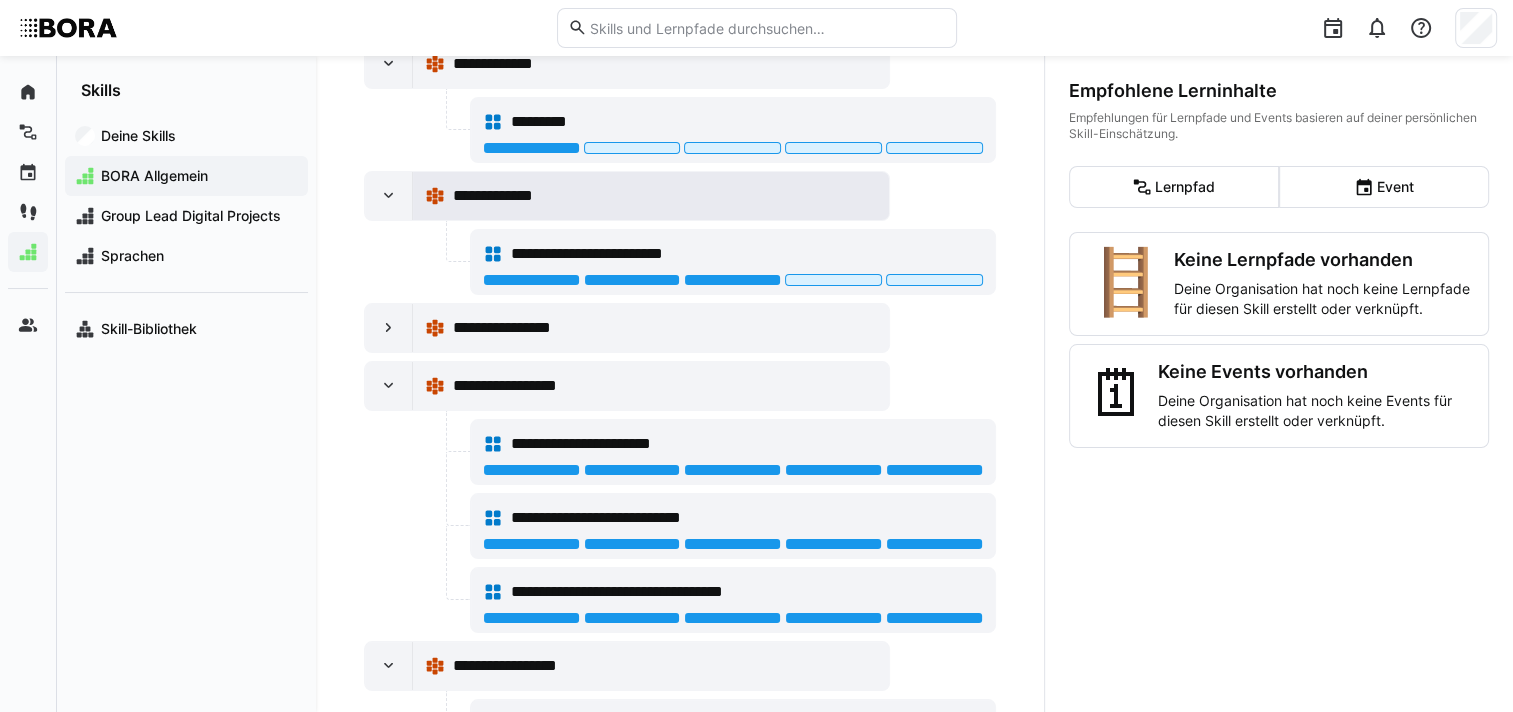 scroll, scrollTop: 435, scrollLeft: 0, axis: vertical 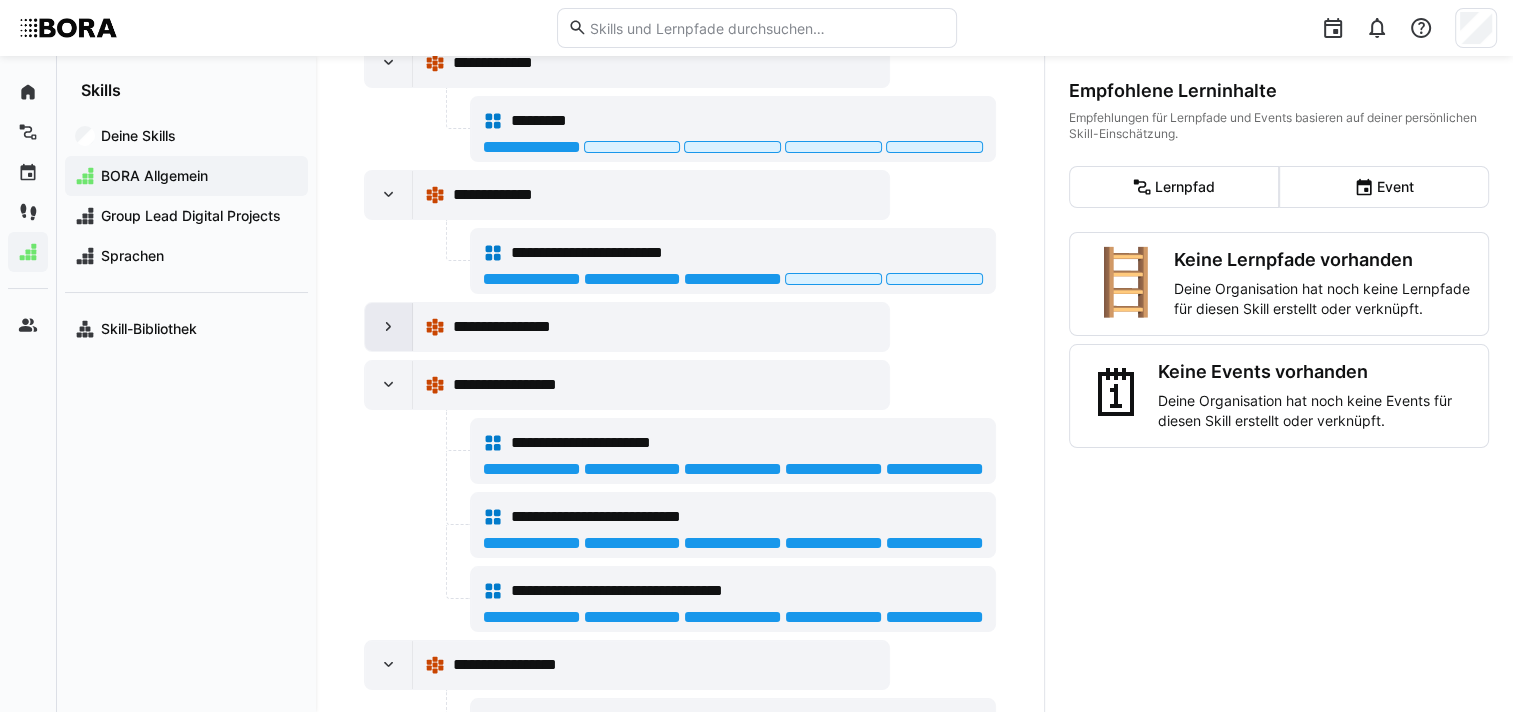 click 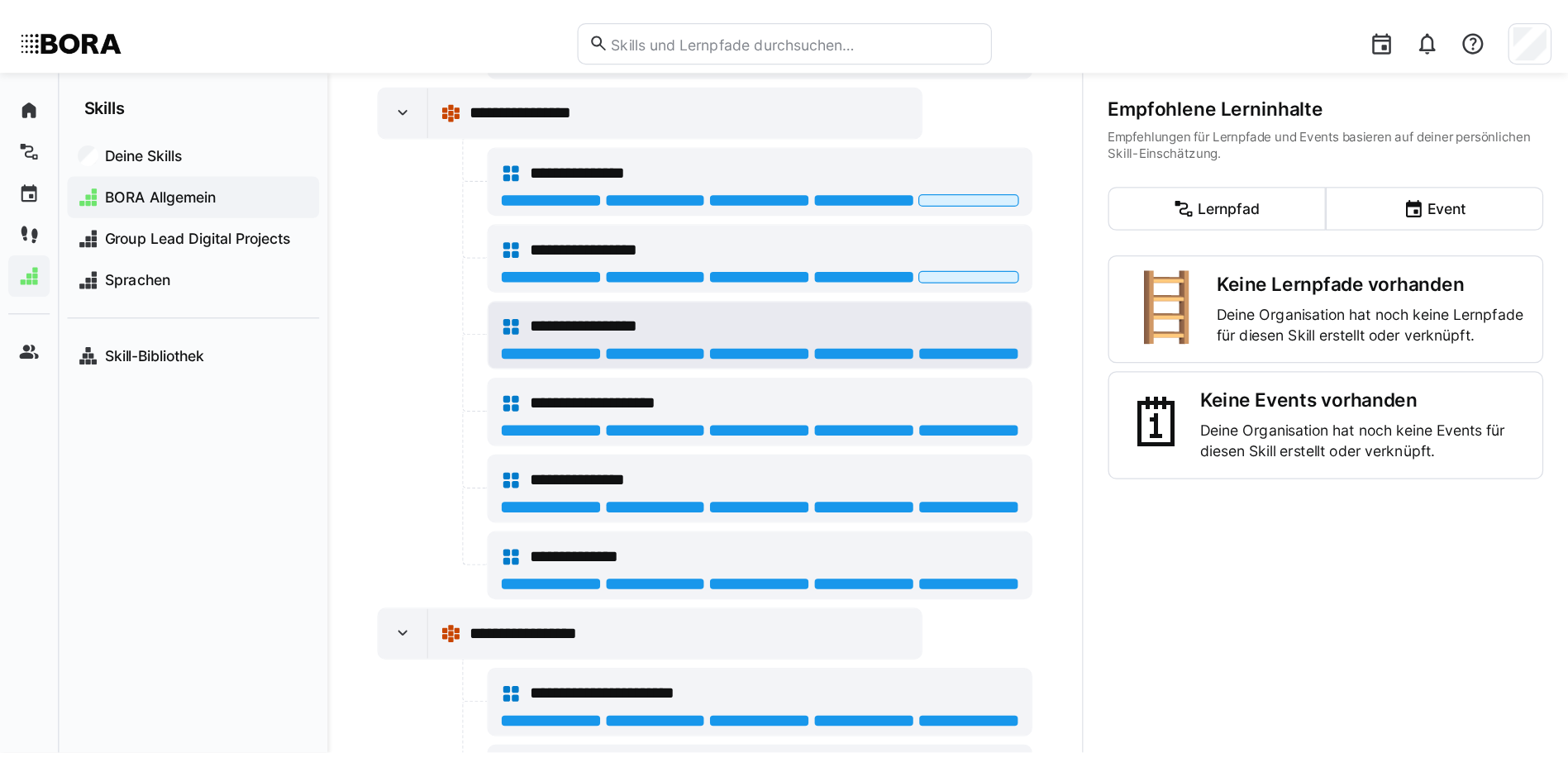 scroll, scrollTop: 548, scrollLeft: 0, axis: vertical 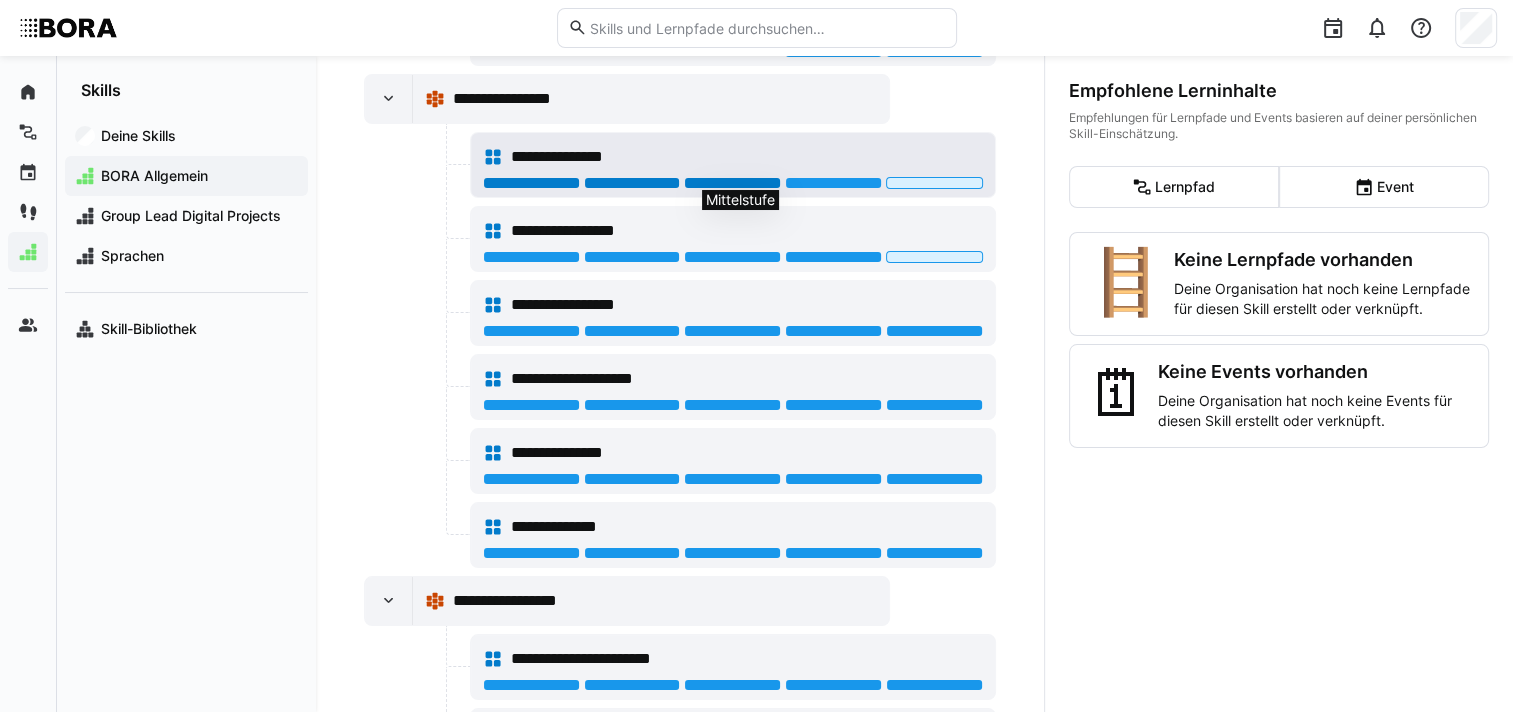 click 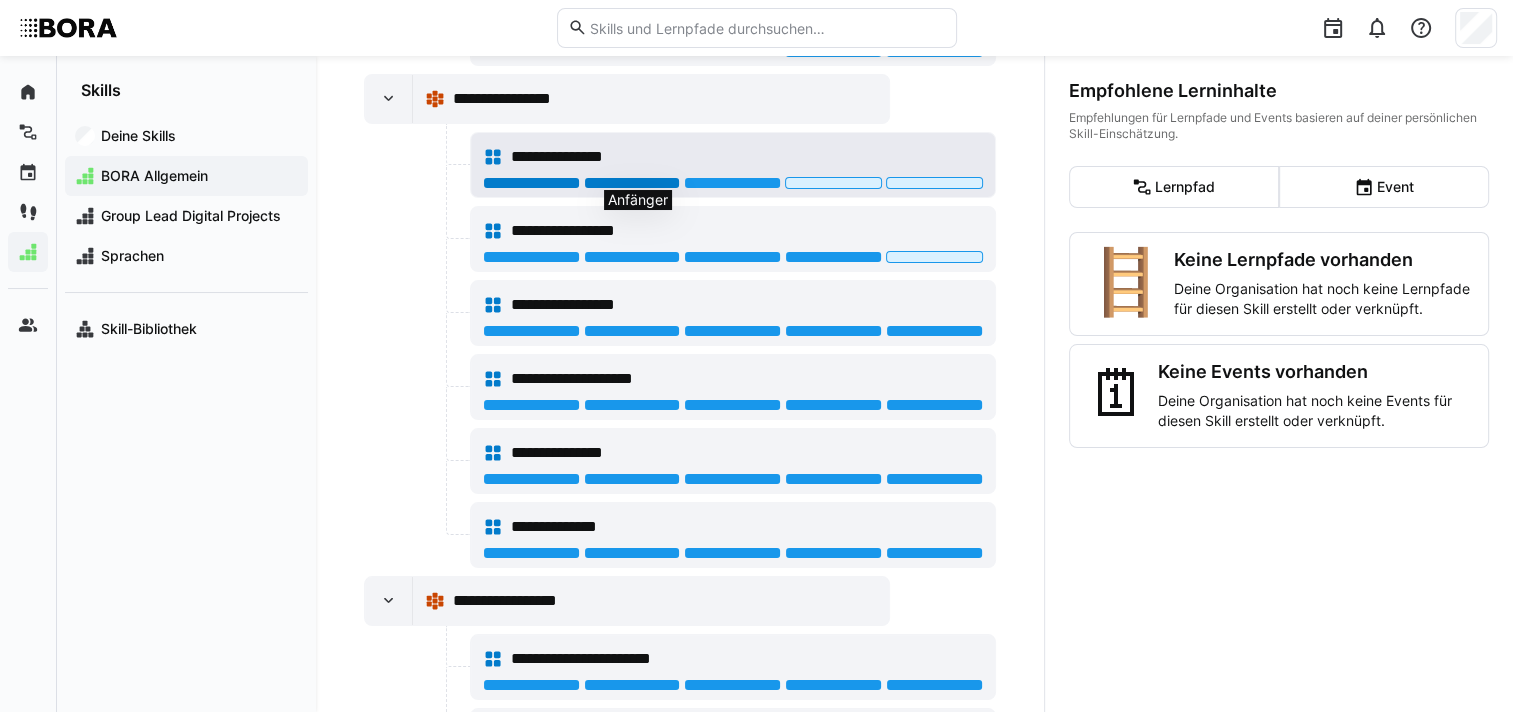 click 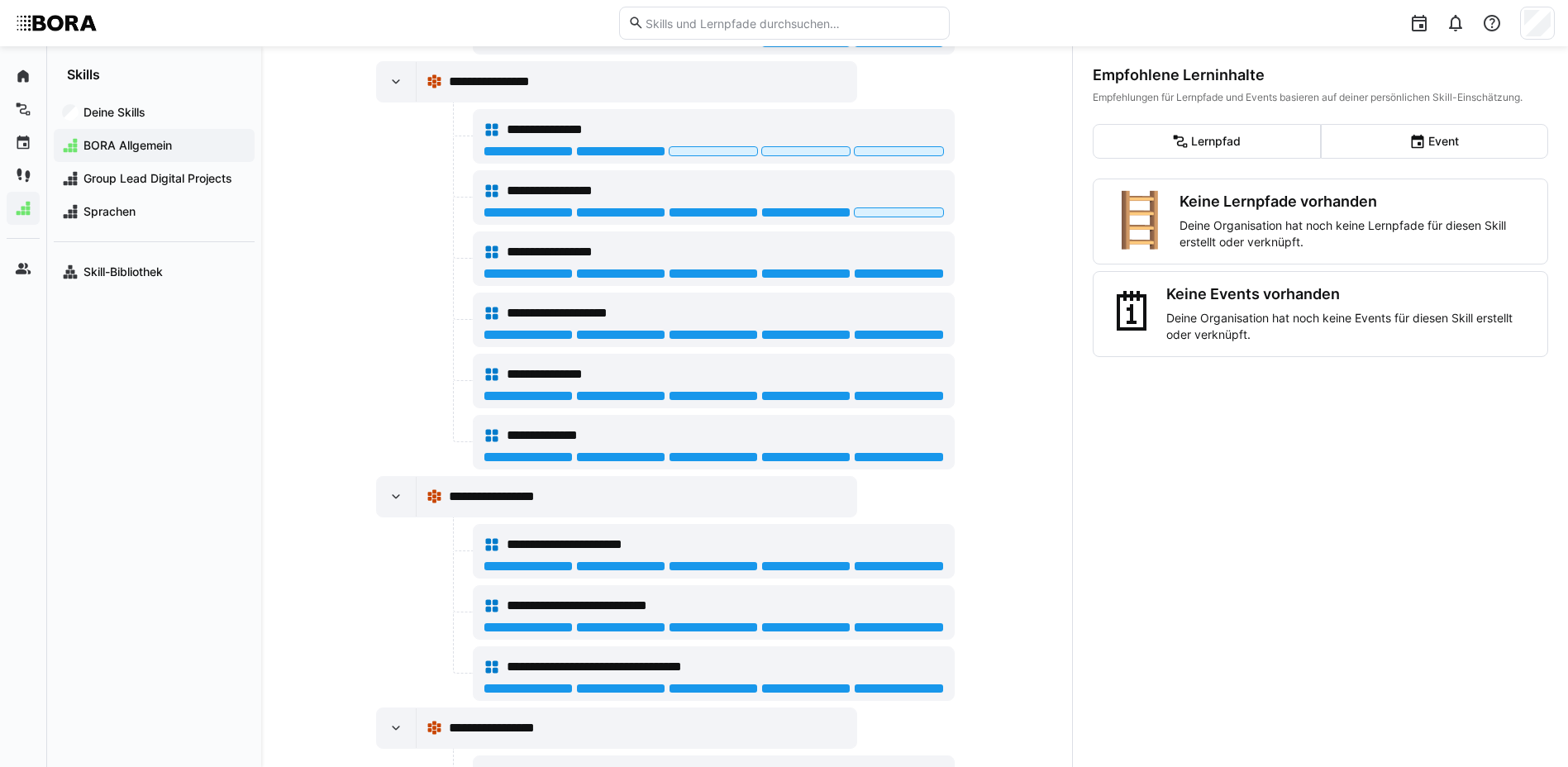 scroll, scrollTop: 548, scrollLeft: 0, axis: vertical 